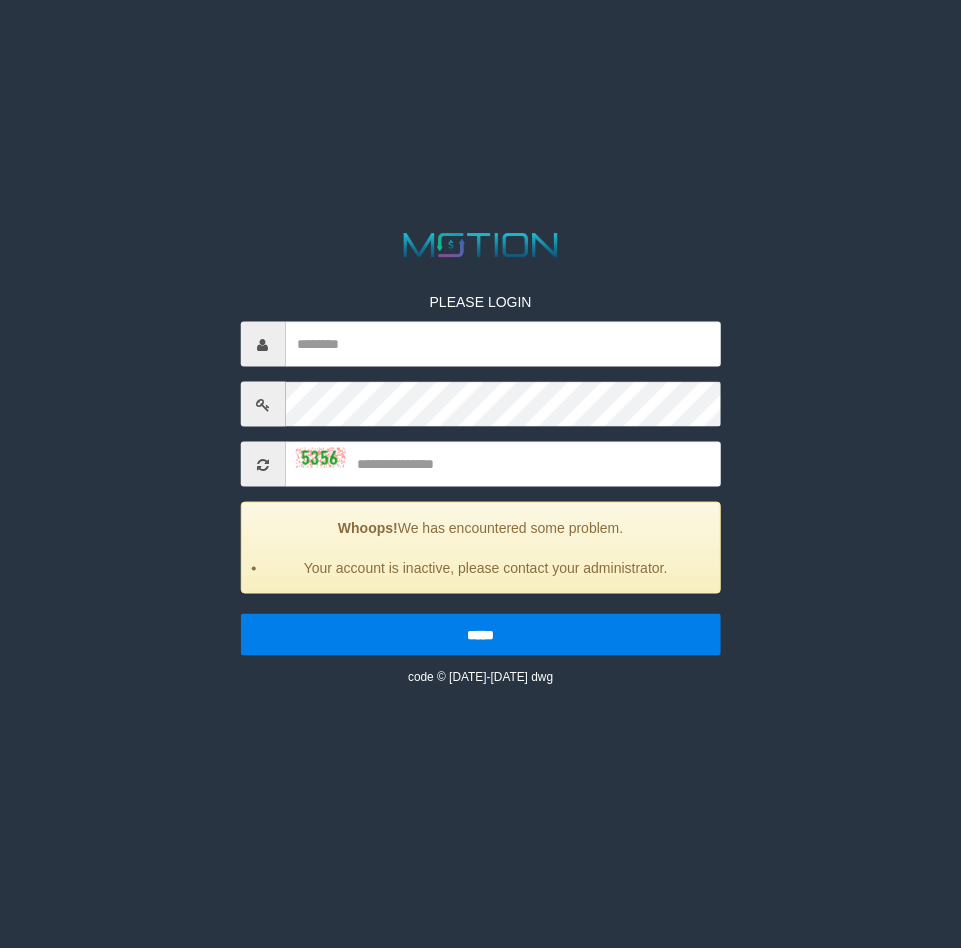 scroll, scrollTop: 0, scrollLeft: 0, axis: both 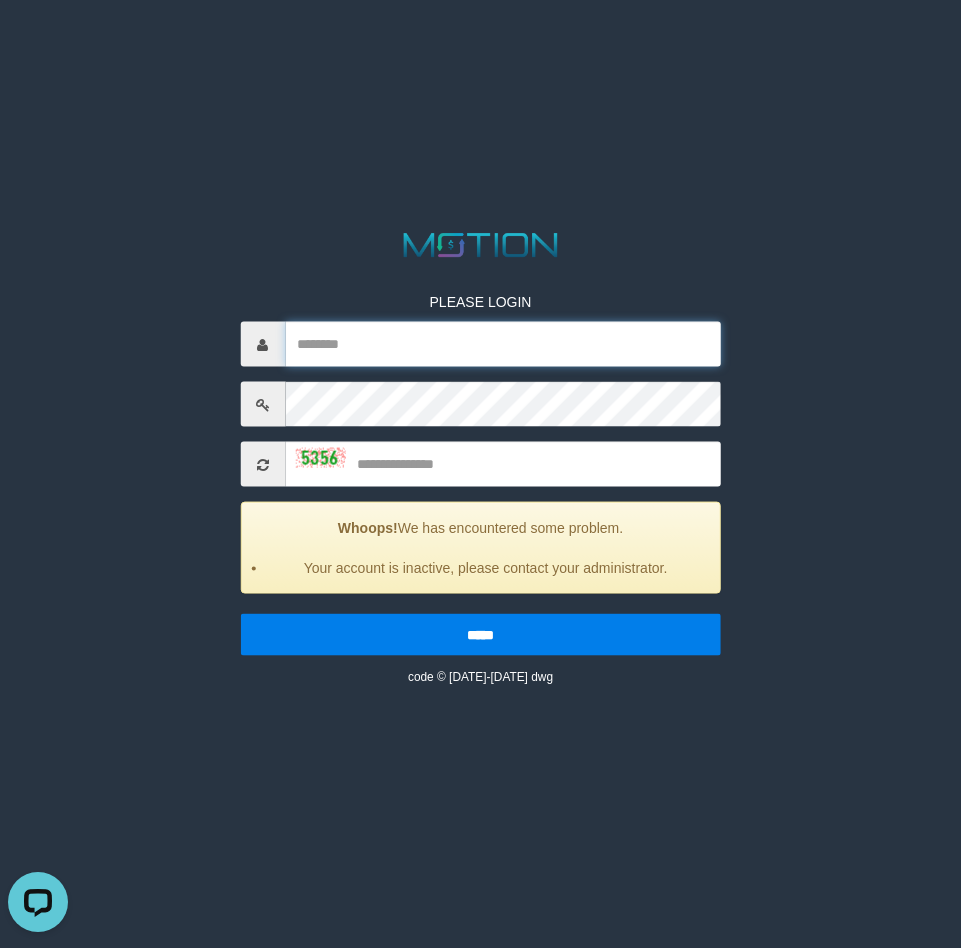type on "********" 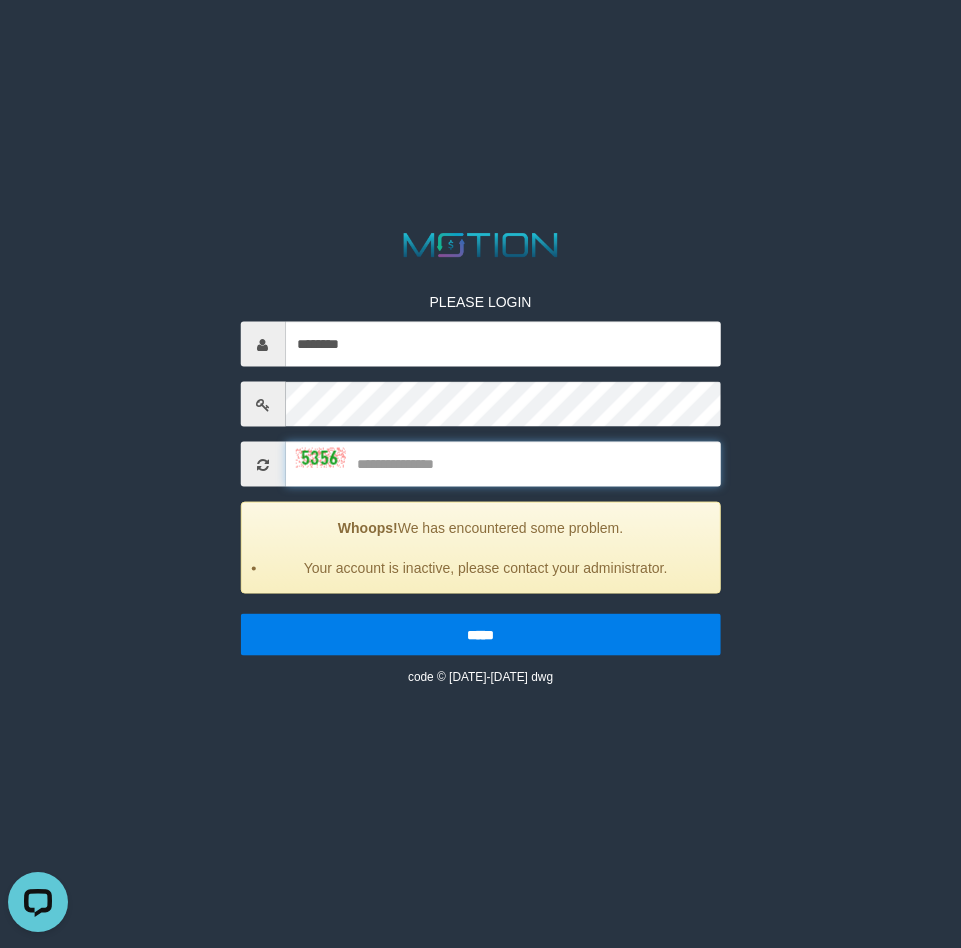 click at bounding box center (503, 464) 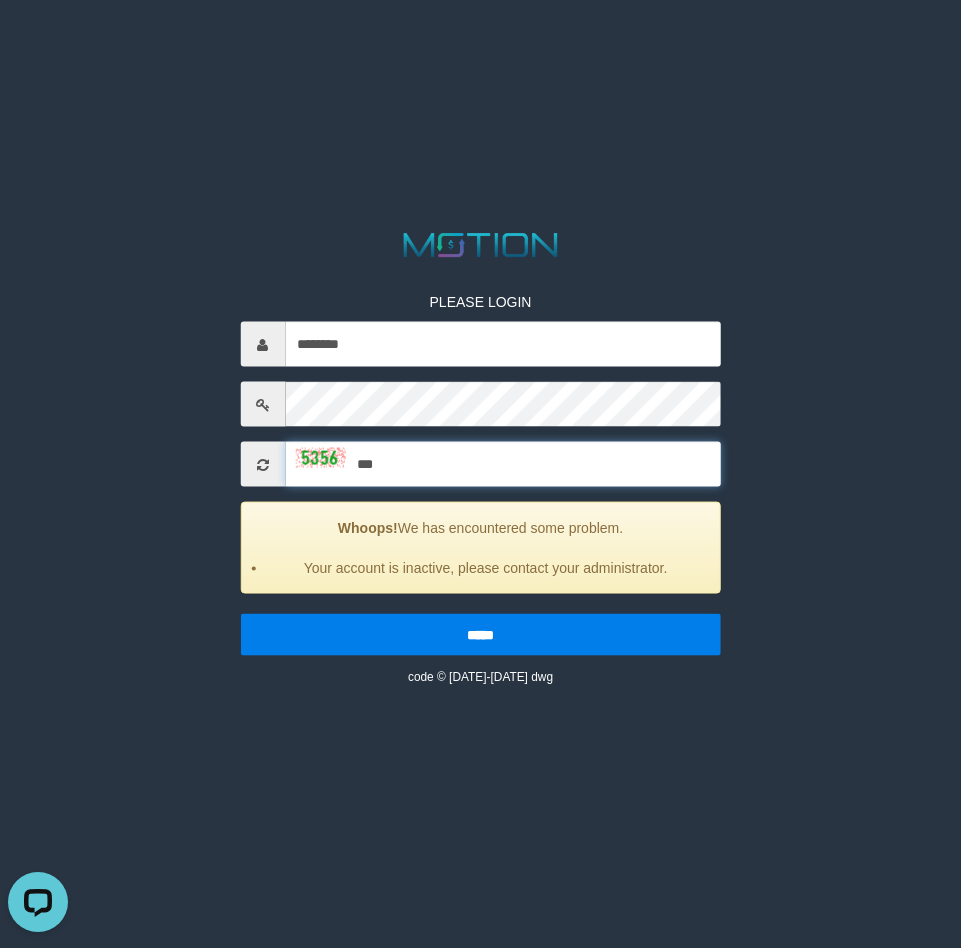 type on "***" 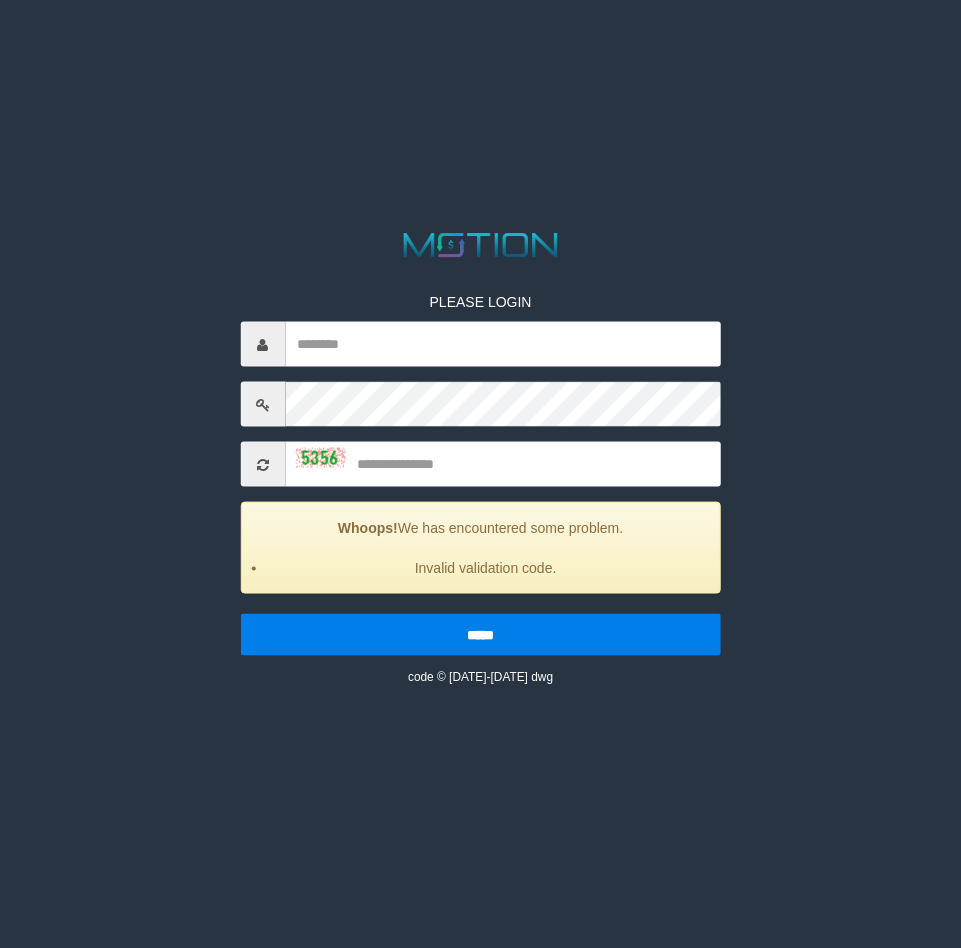 scroll, scrollTop: 0, scrollLeft: 0, axis: both 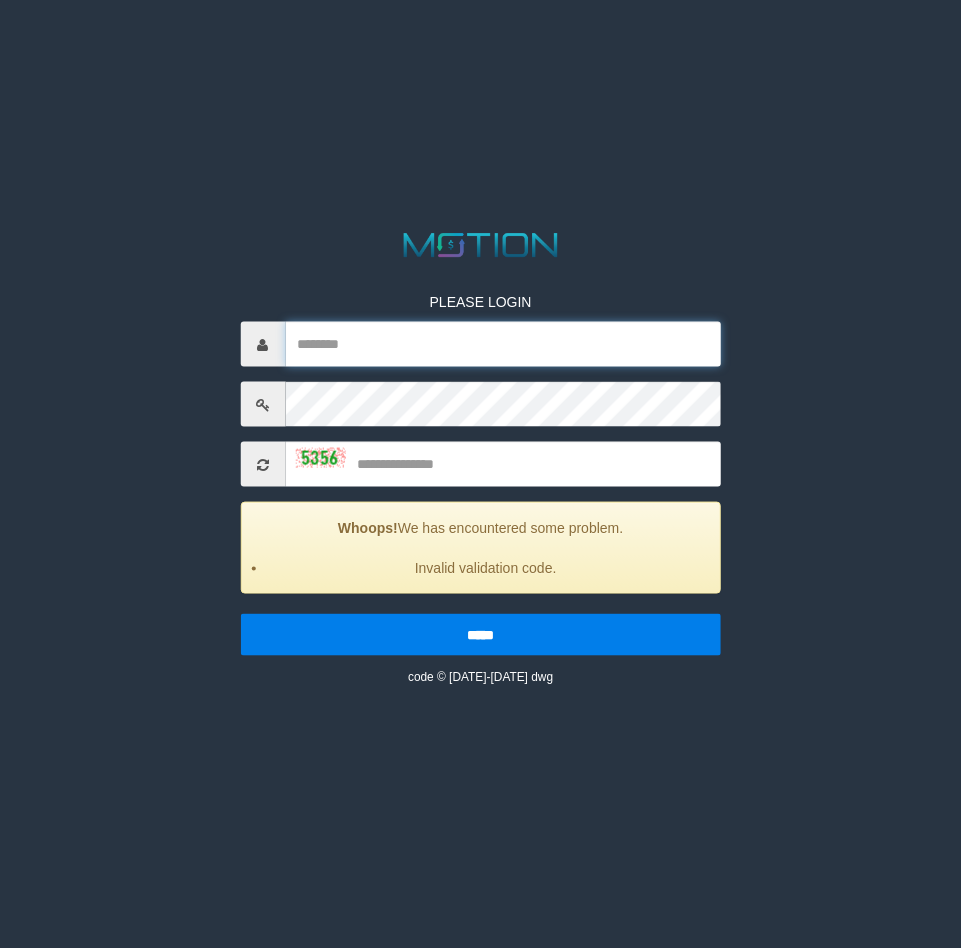 type on "********" 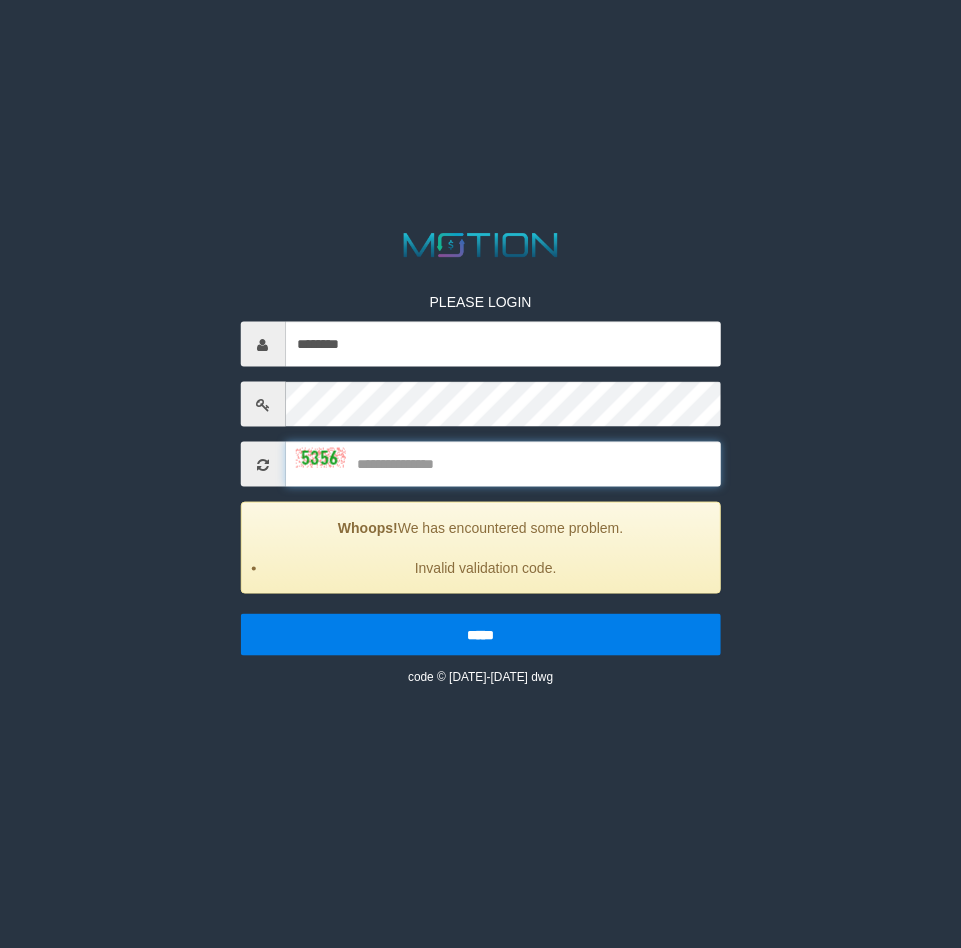 click at bounding box center (503, 464) 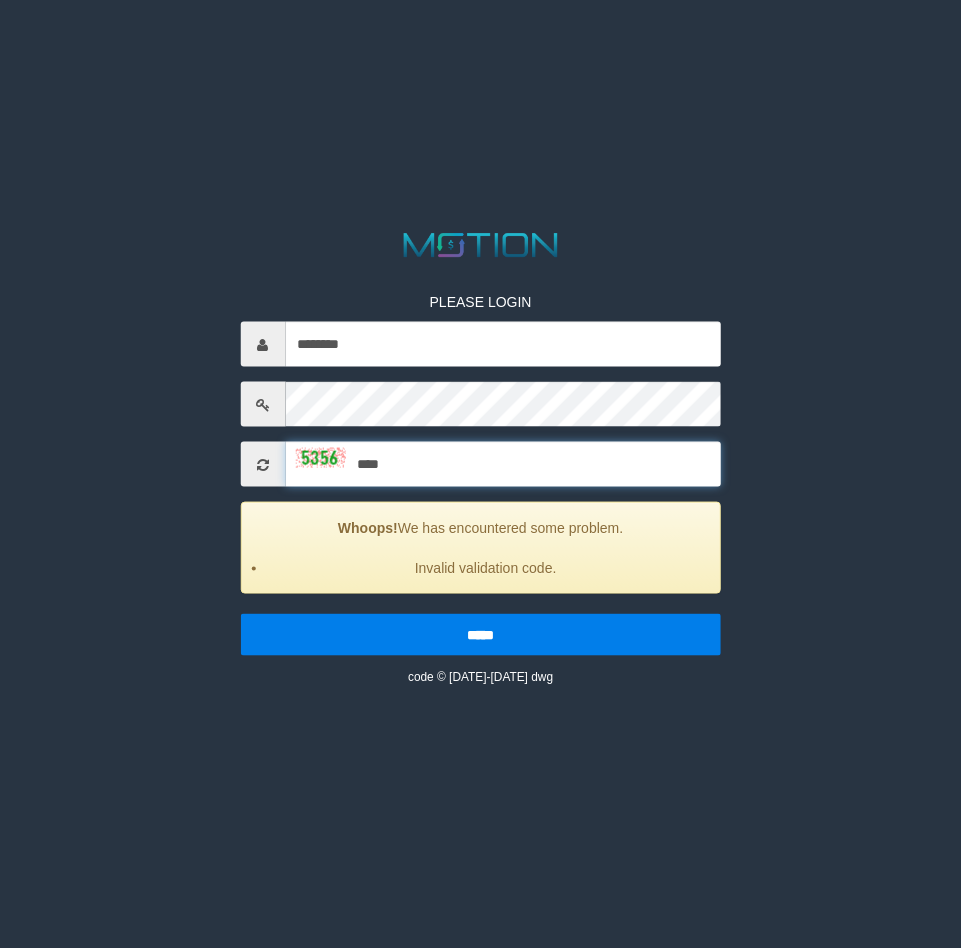 type on "****" 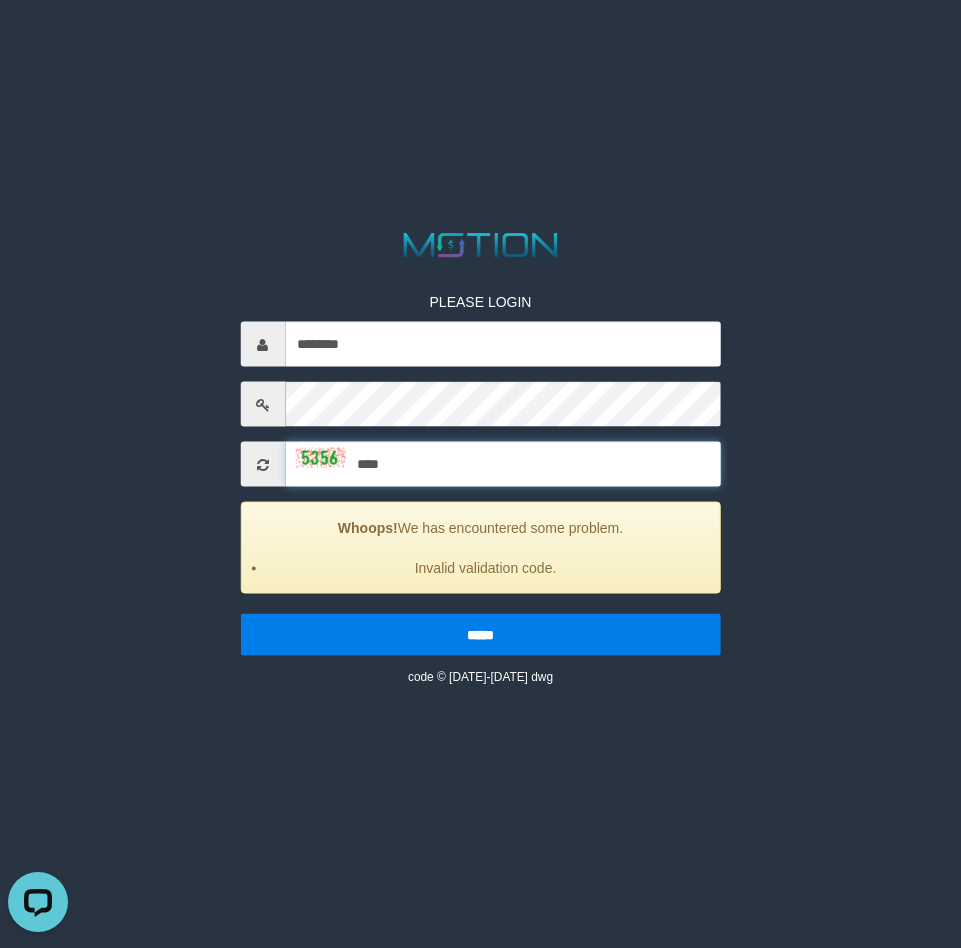 scroll, scrollTop: 0, scrollLeft: 0, axis: both 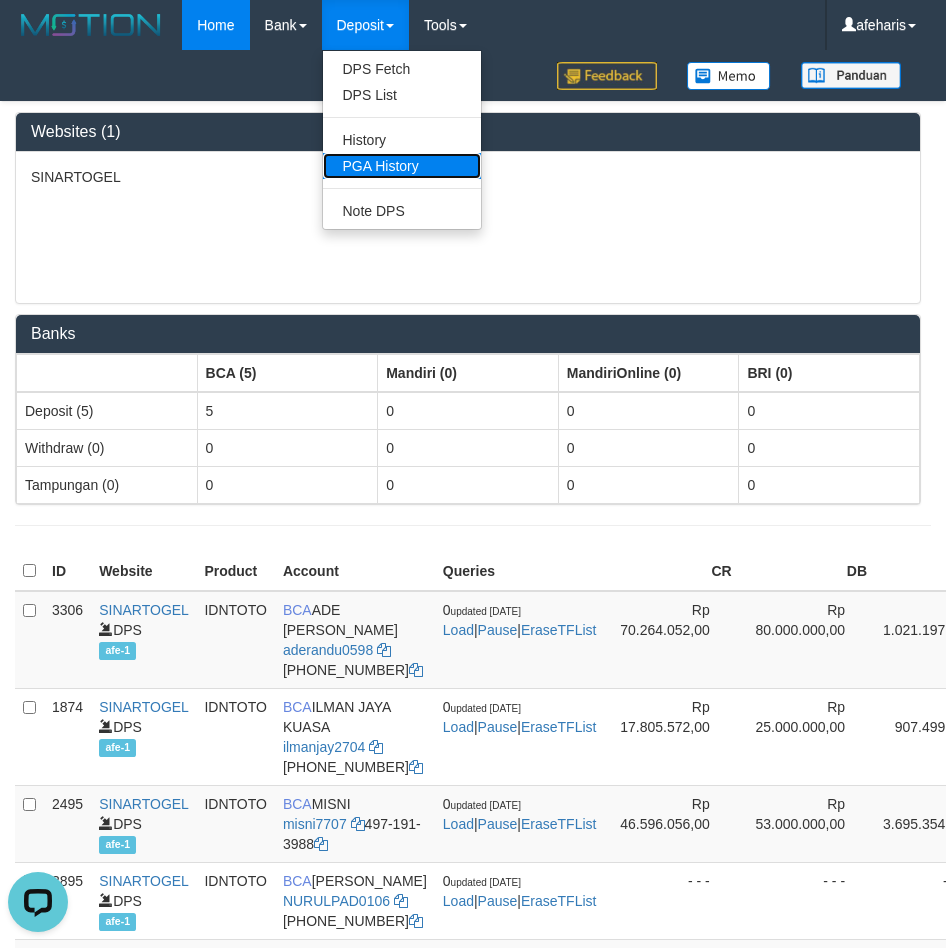 click on "PGA History" at bounding box center [402, 166] 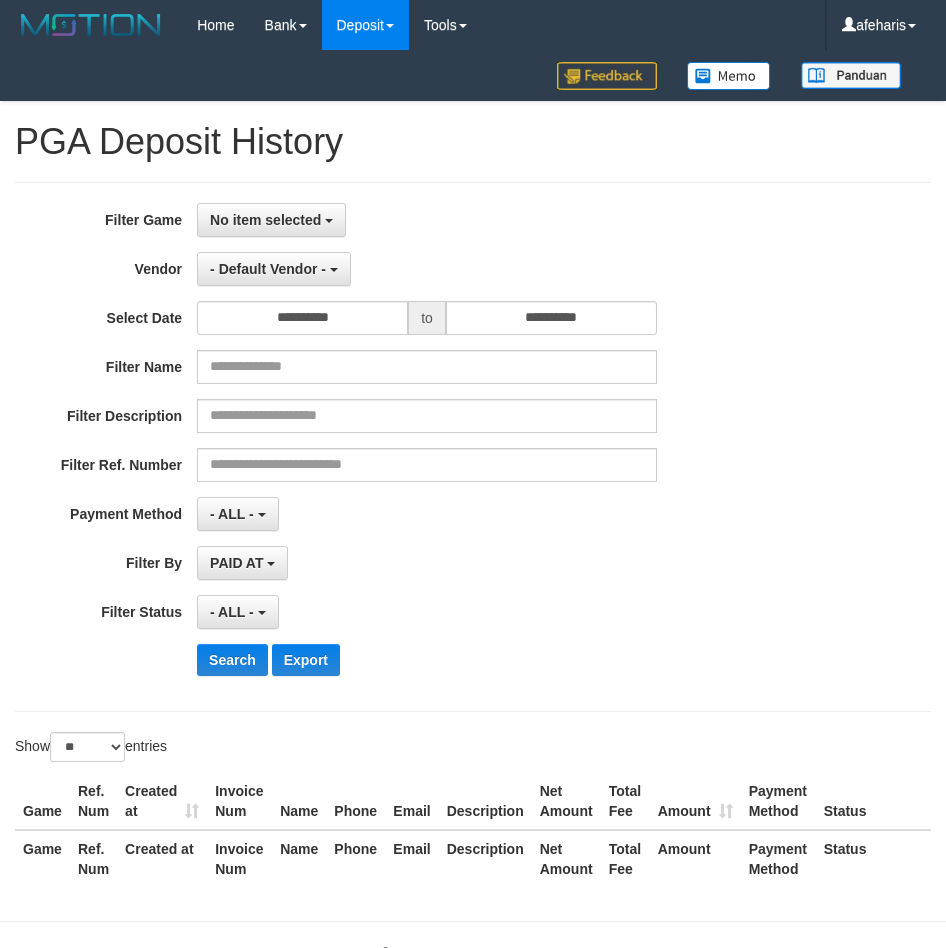 select 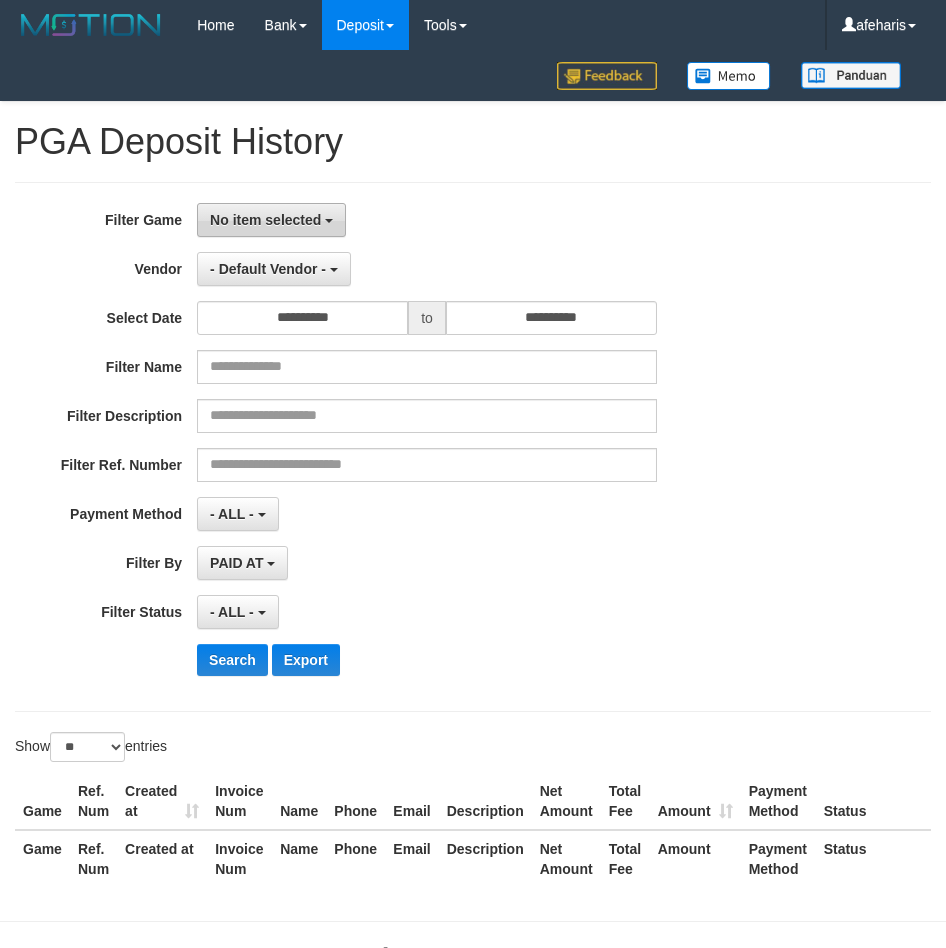 click on "No item selected" at bounding box center (265, 220) 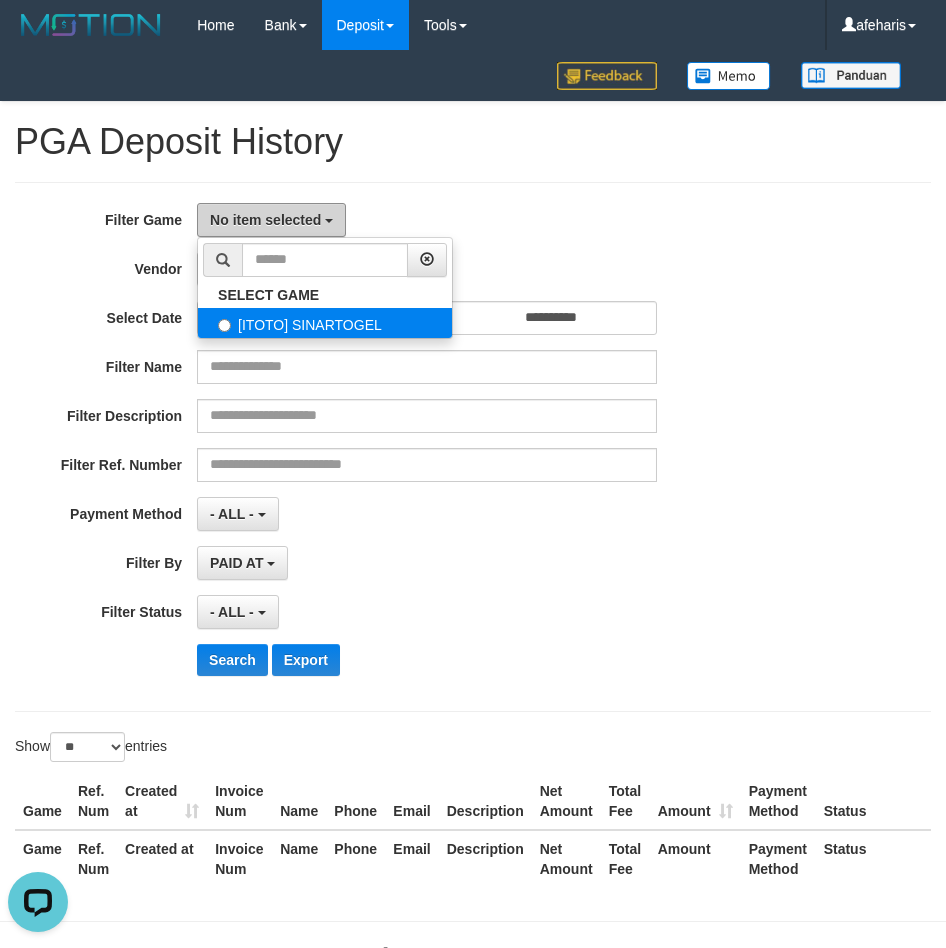 scroll, scrollTop: 0, scrollLeft: 0, axis: both 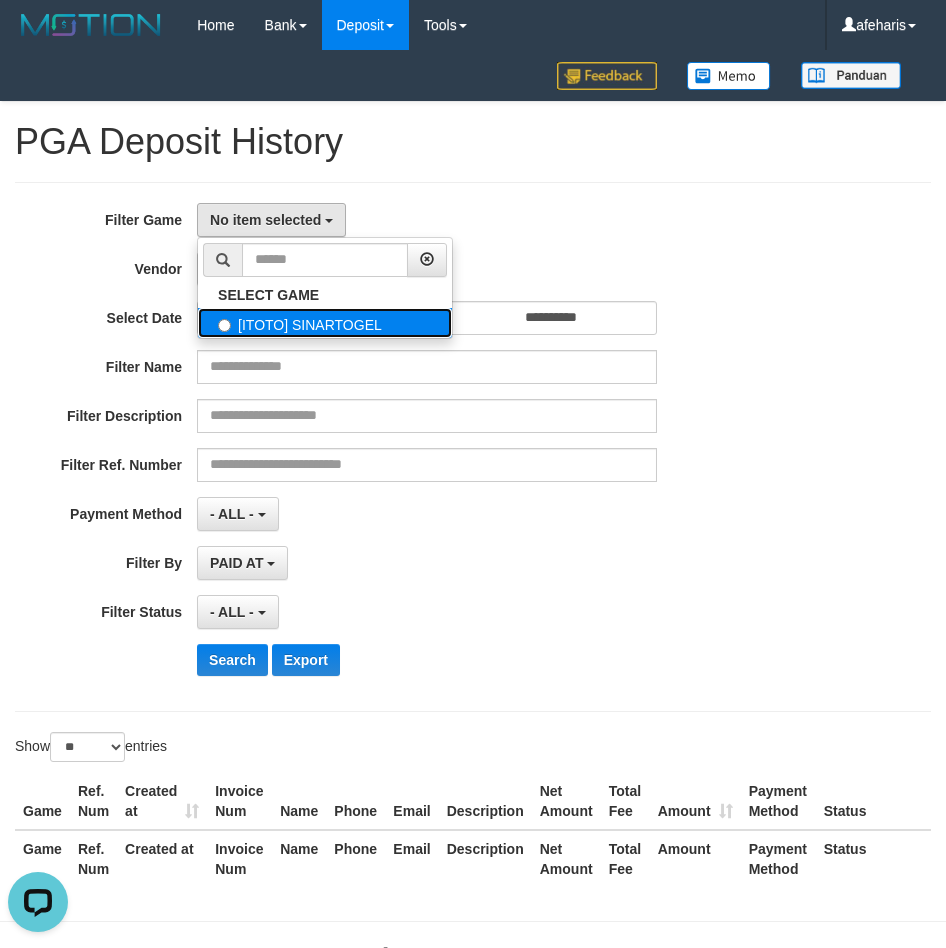 click on "[ITOTO] SINARTOGEL" at bounding box center (325, 323) 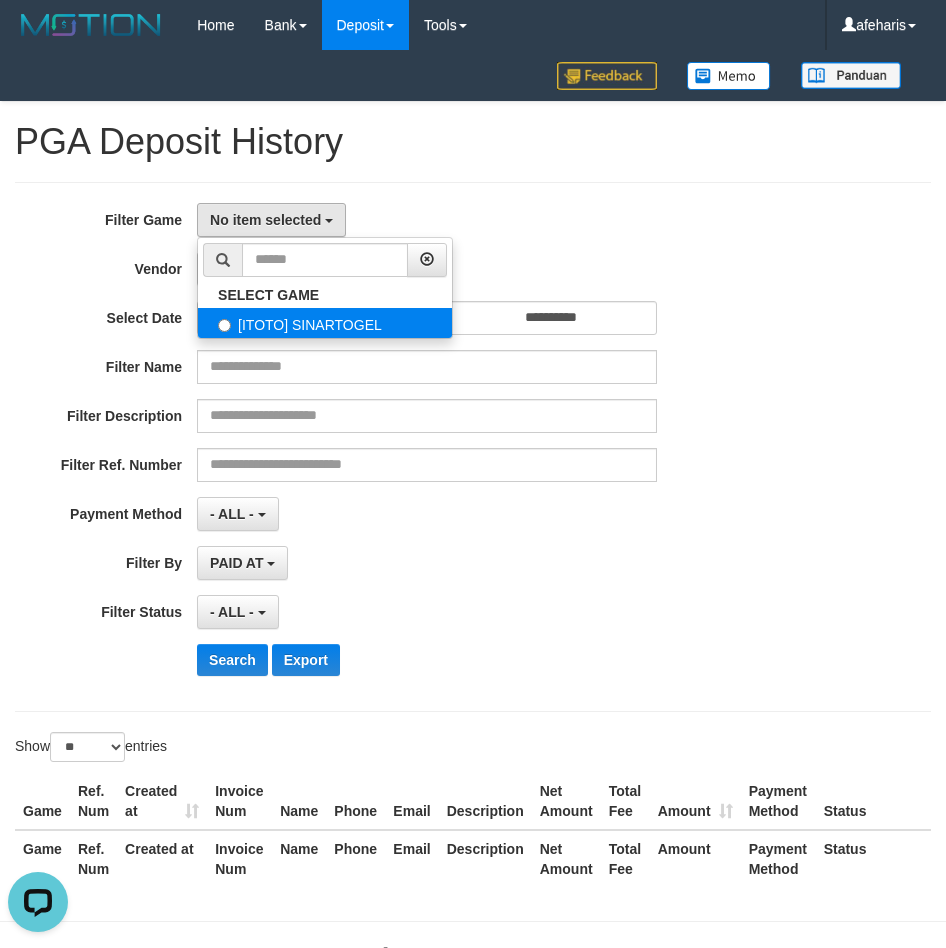 select on "***" 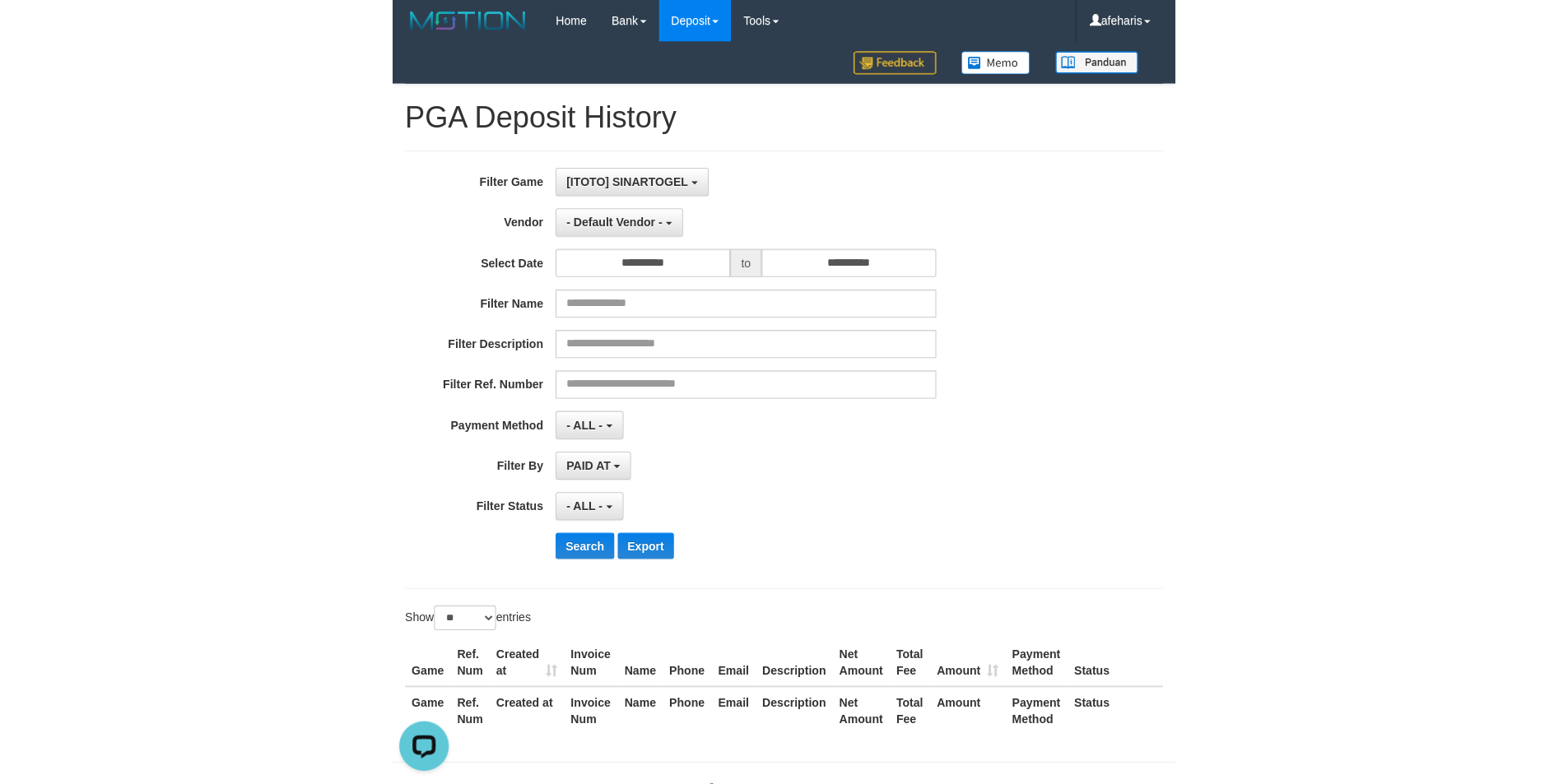 scroll, scrollTop: 15, scrollLeft: 0, axis: vertical 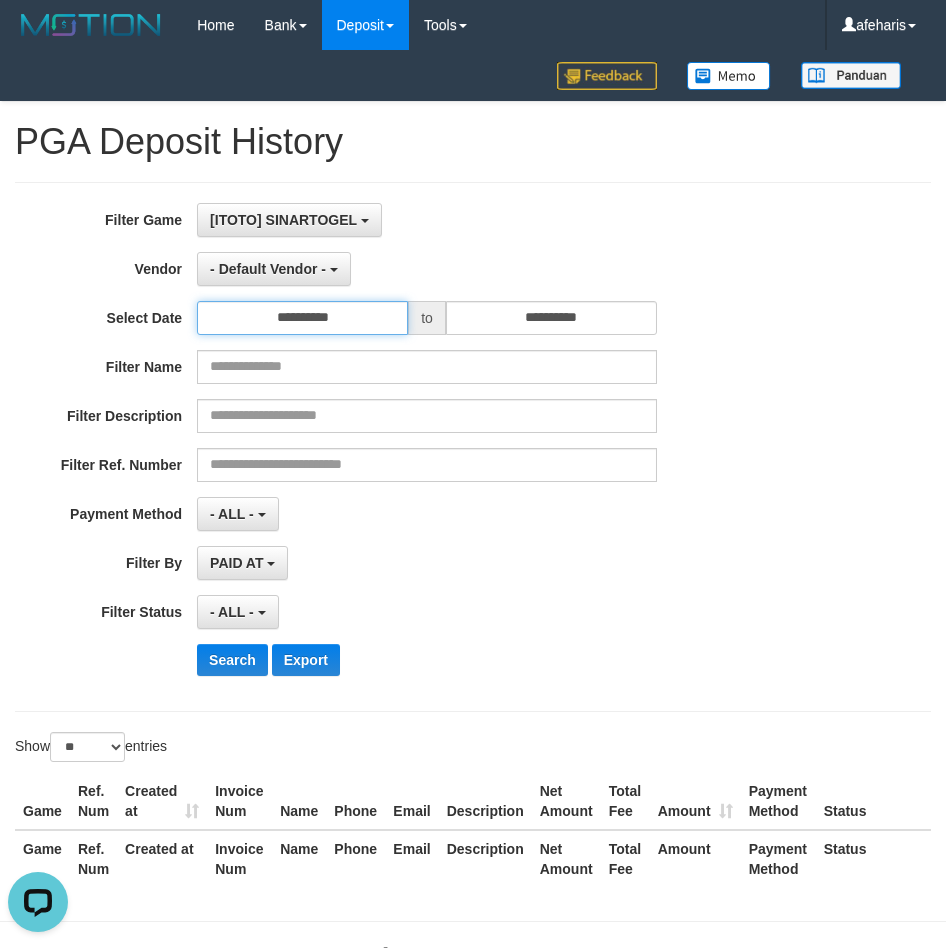click on "**********" at bounding box center [302, 318] 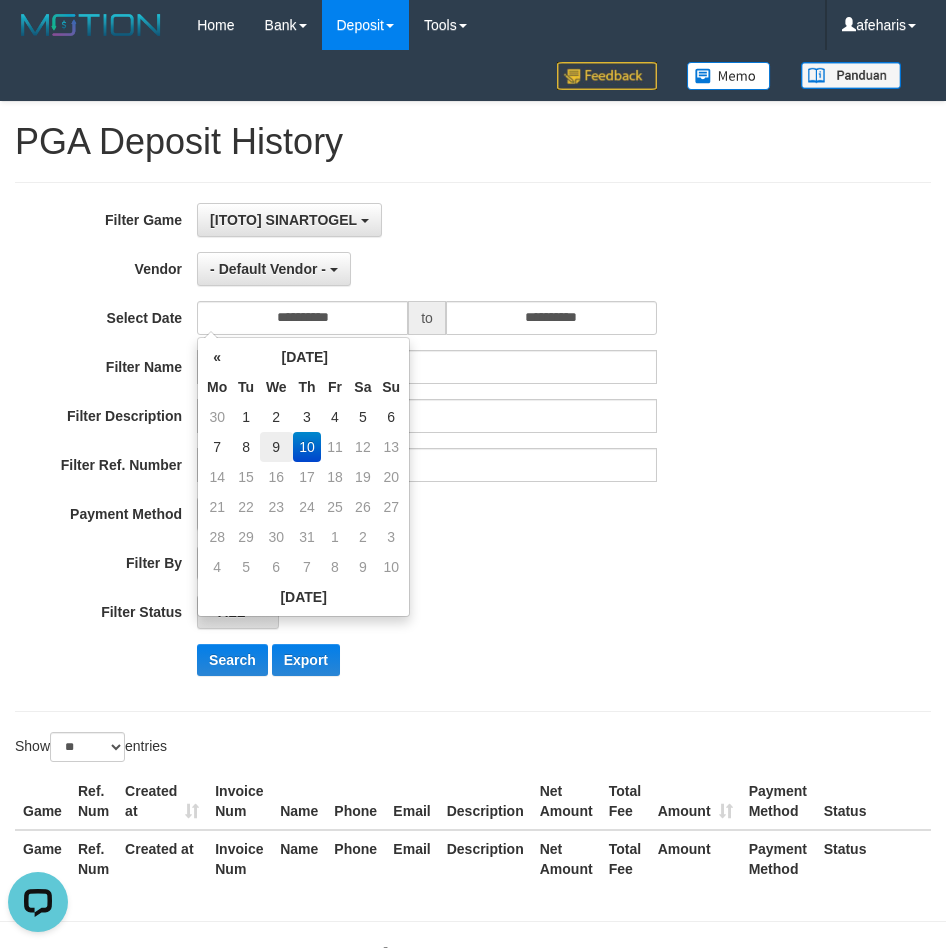 click on "9" at bounding box center (276, 447) 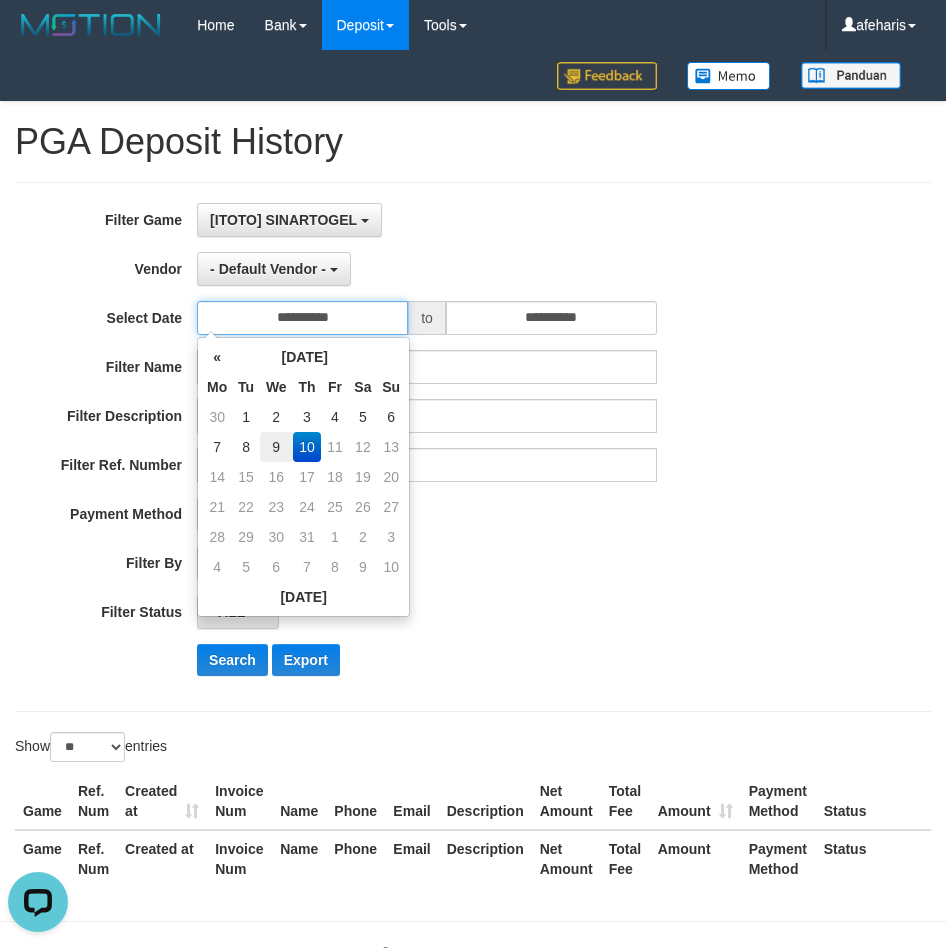type on "**********" 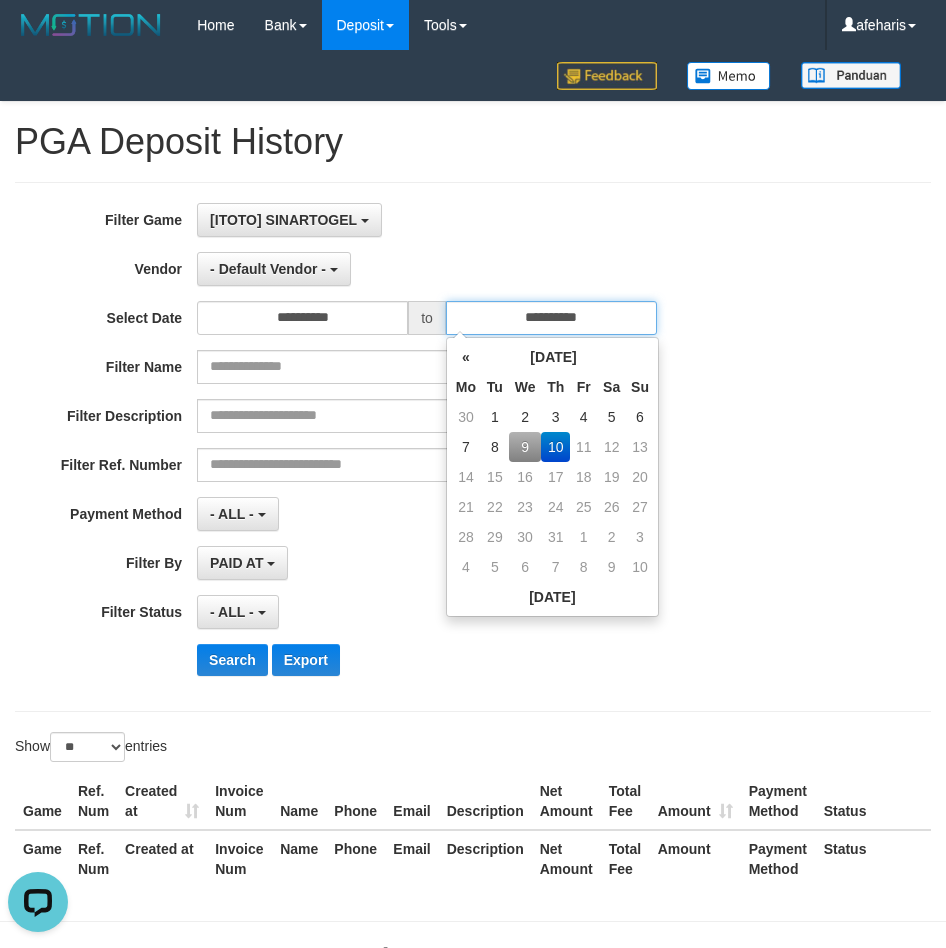 click on "**********" at bounding box center [551, 318] 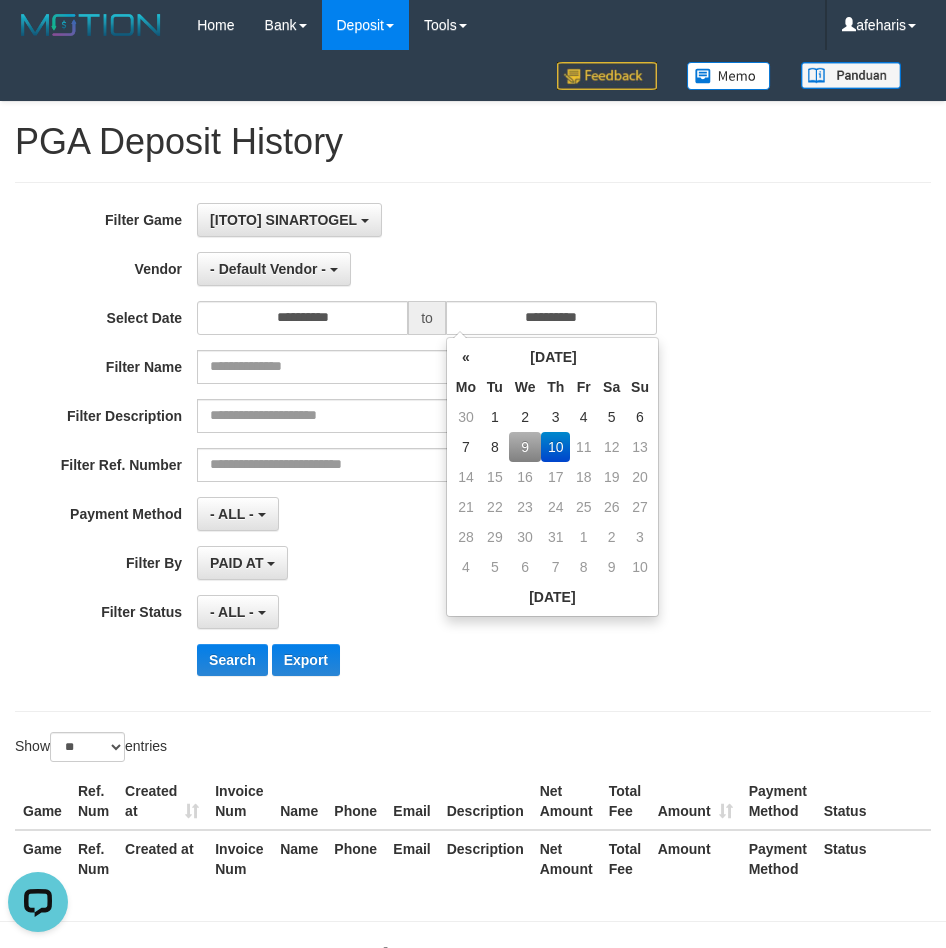 click on "9" at bounding box center (525, 447) 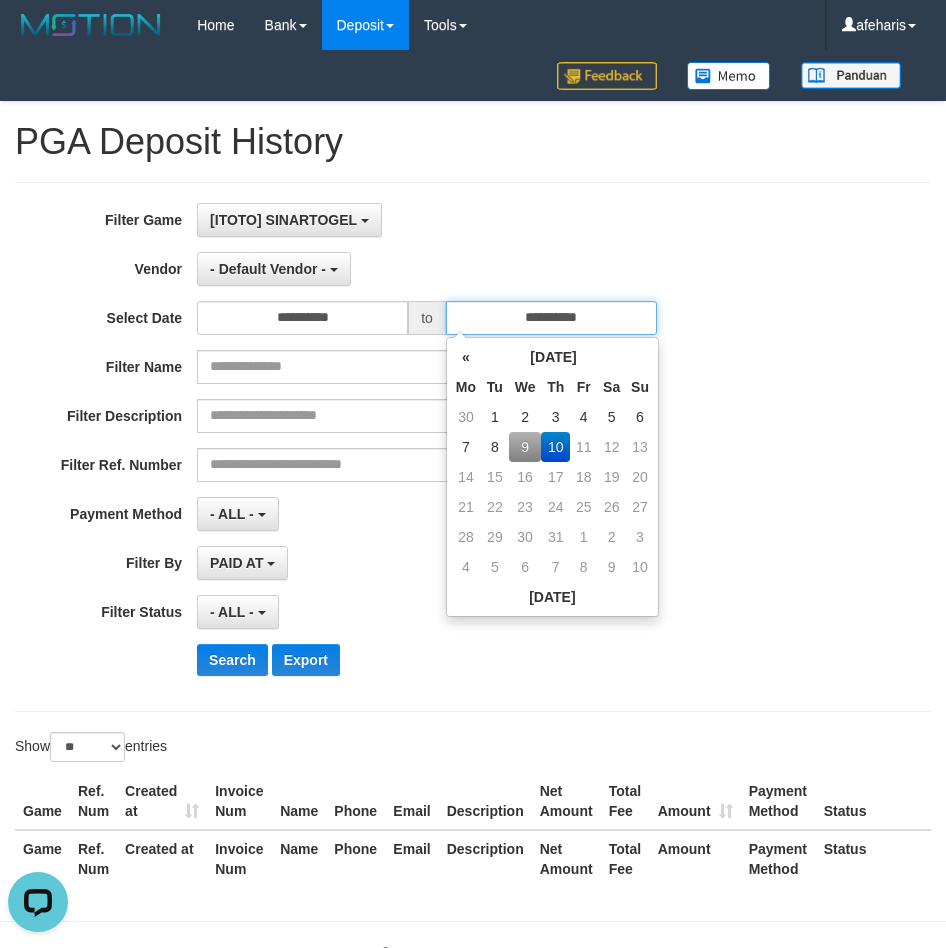 type on "**********" 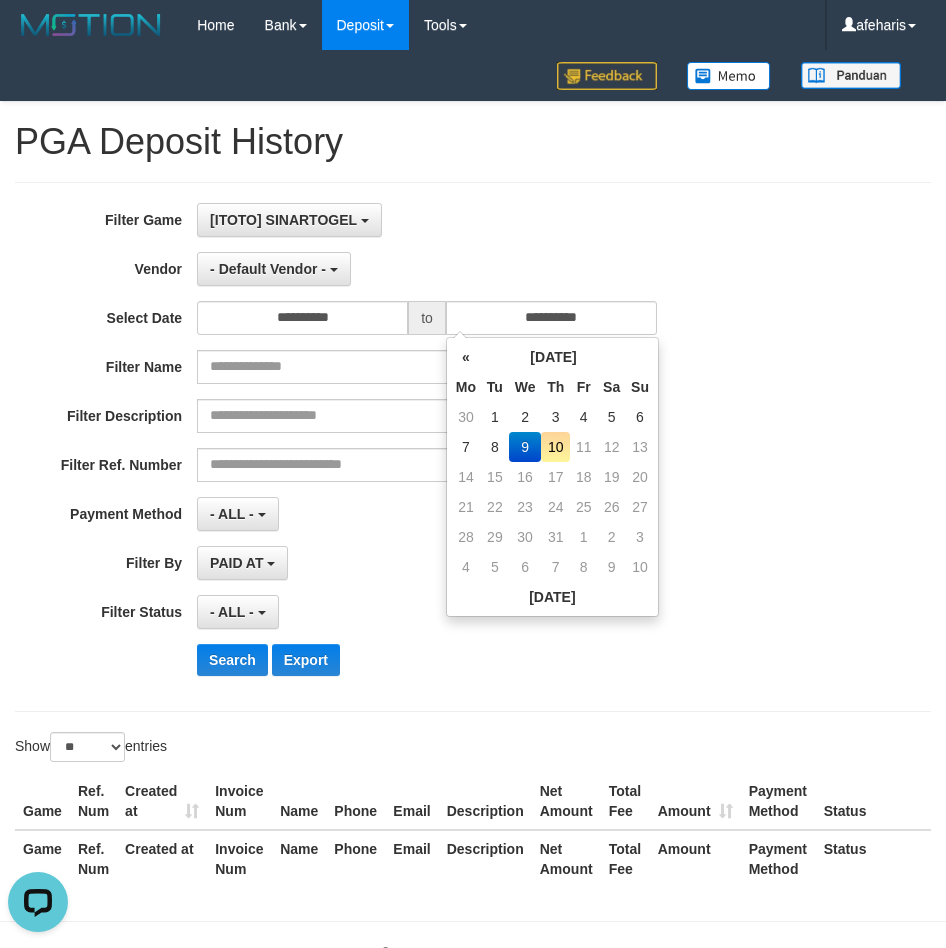 drag, startPoint x: 763, startPoint y: 482, endPoint x: 753, endPoint y: 484, distance: 10.198039 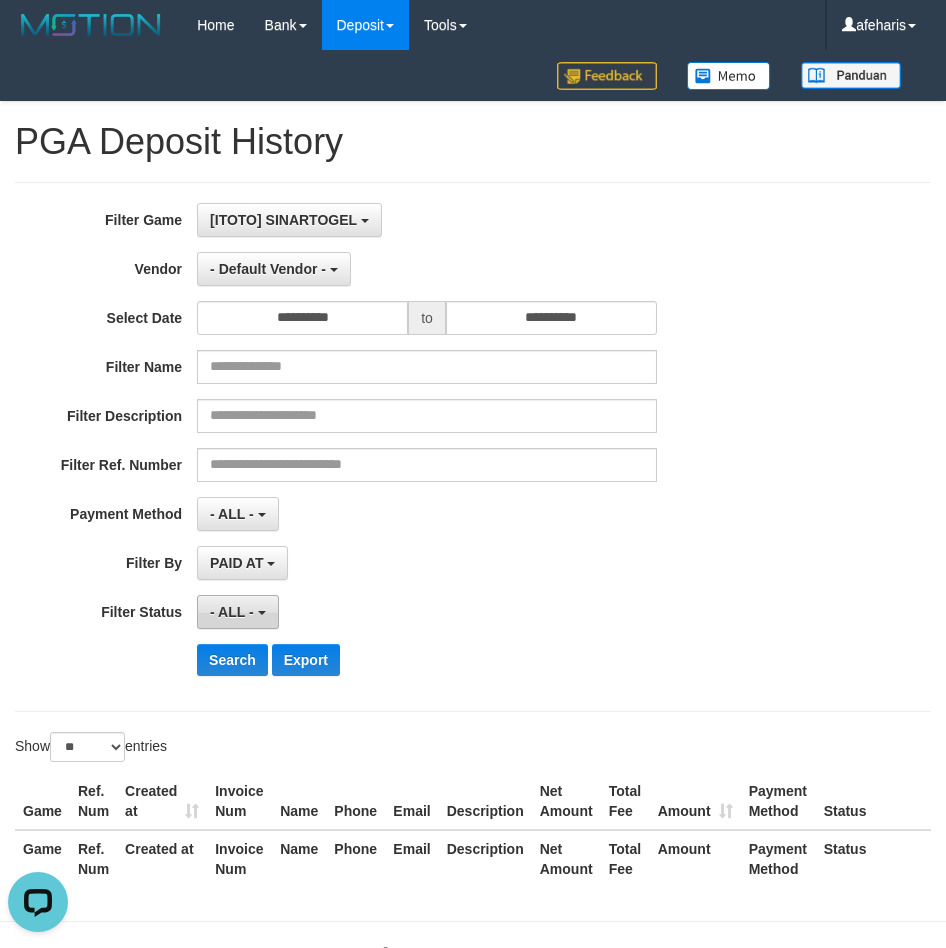 click on "- ALL -" at bounding box center (232, 612) 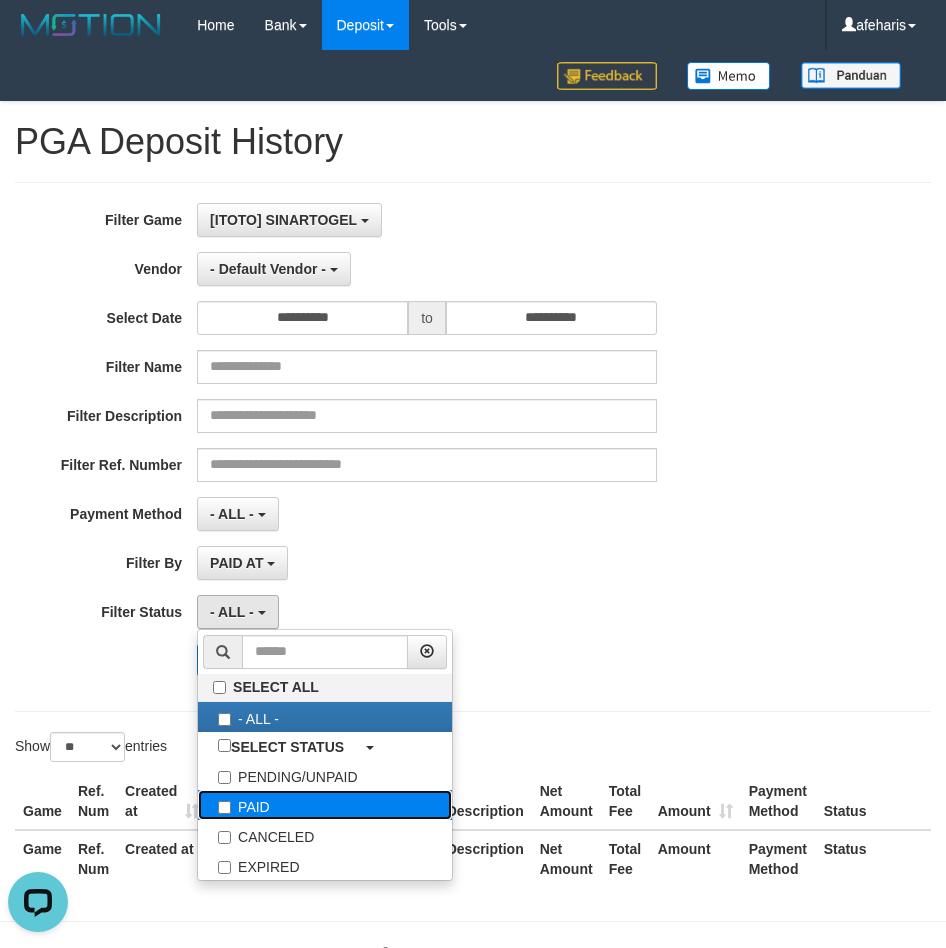 click on "PAID" at bounding box center [325, 805] 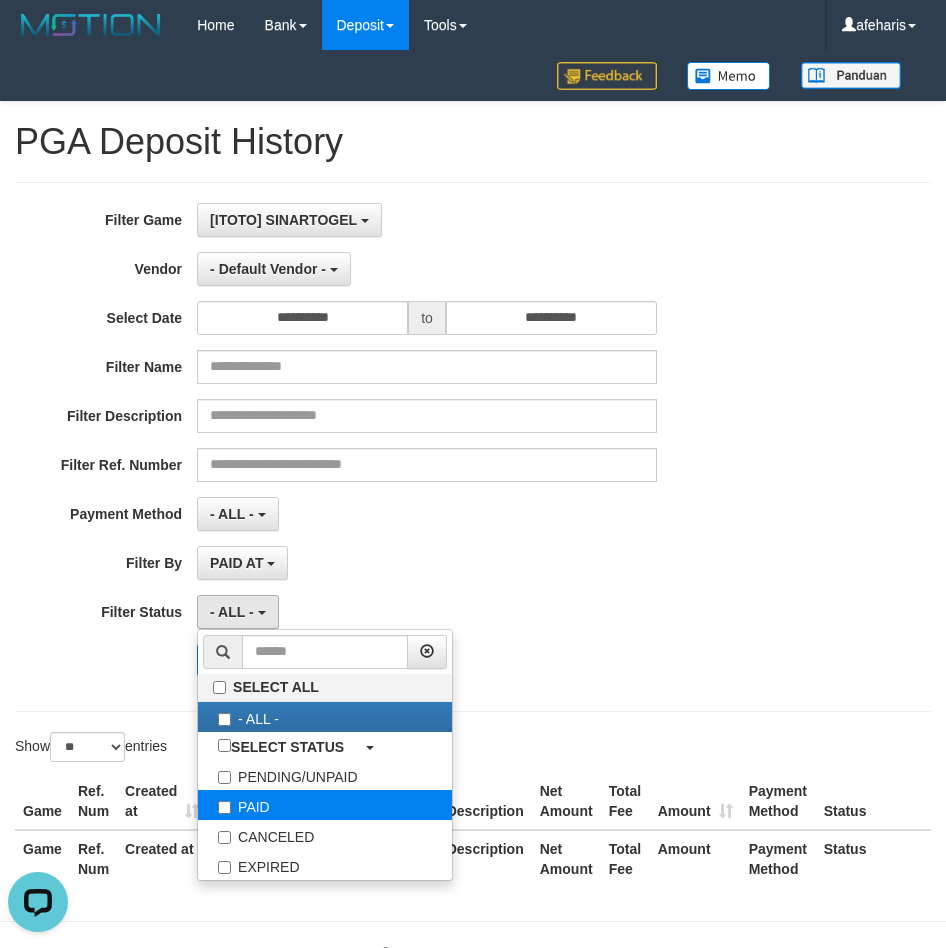 select on "*" 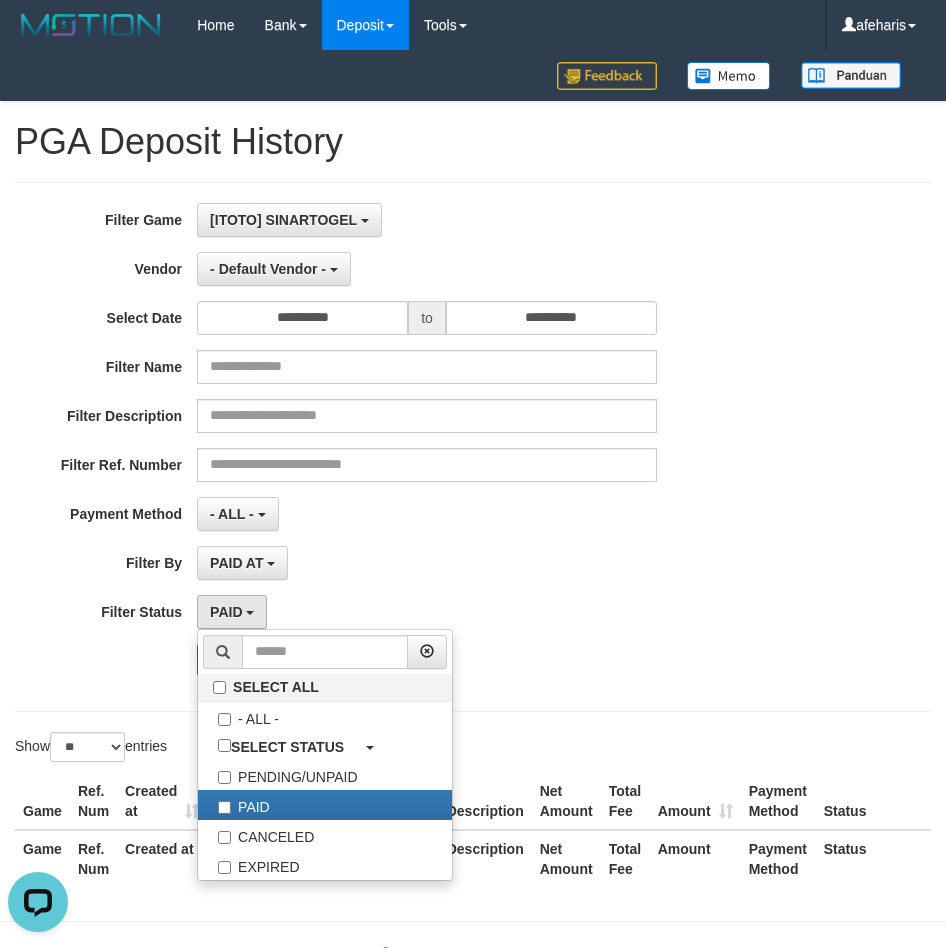 click on "**********" at bounding box center [394, 447] 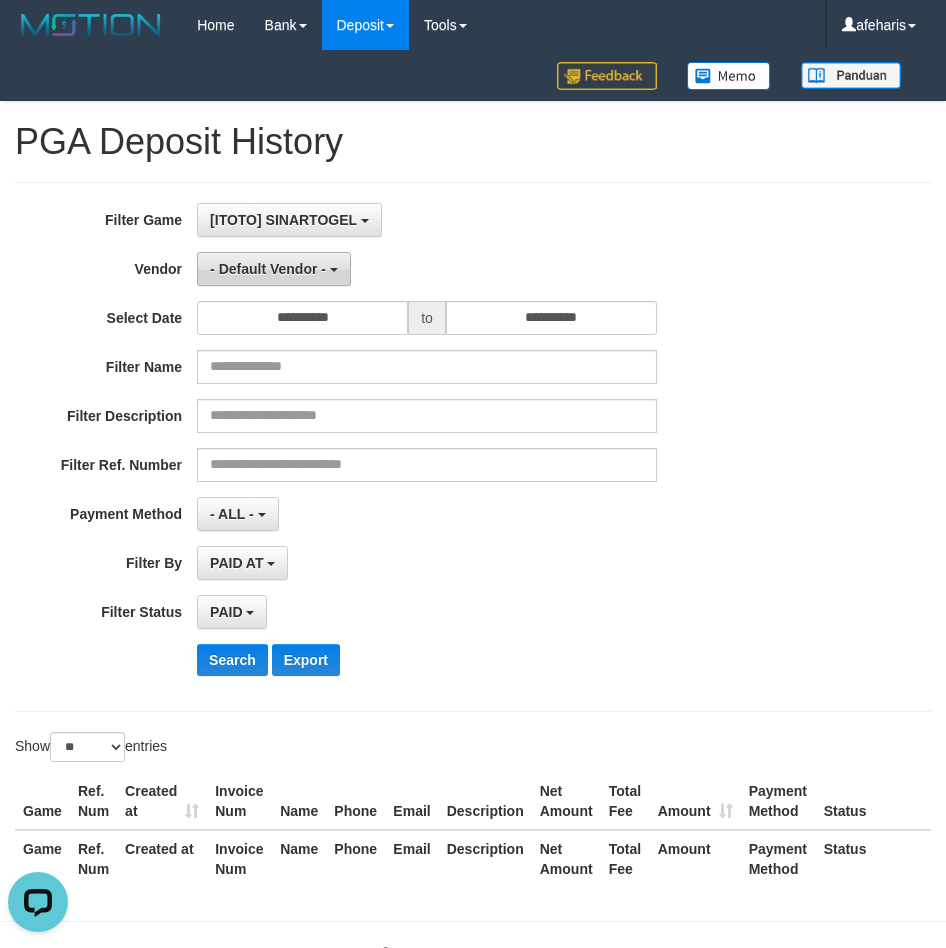 click on "**********" at bounding box center (394, 447) 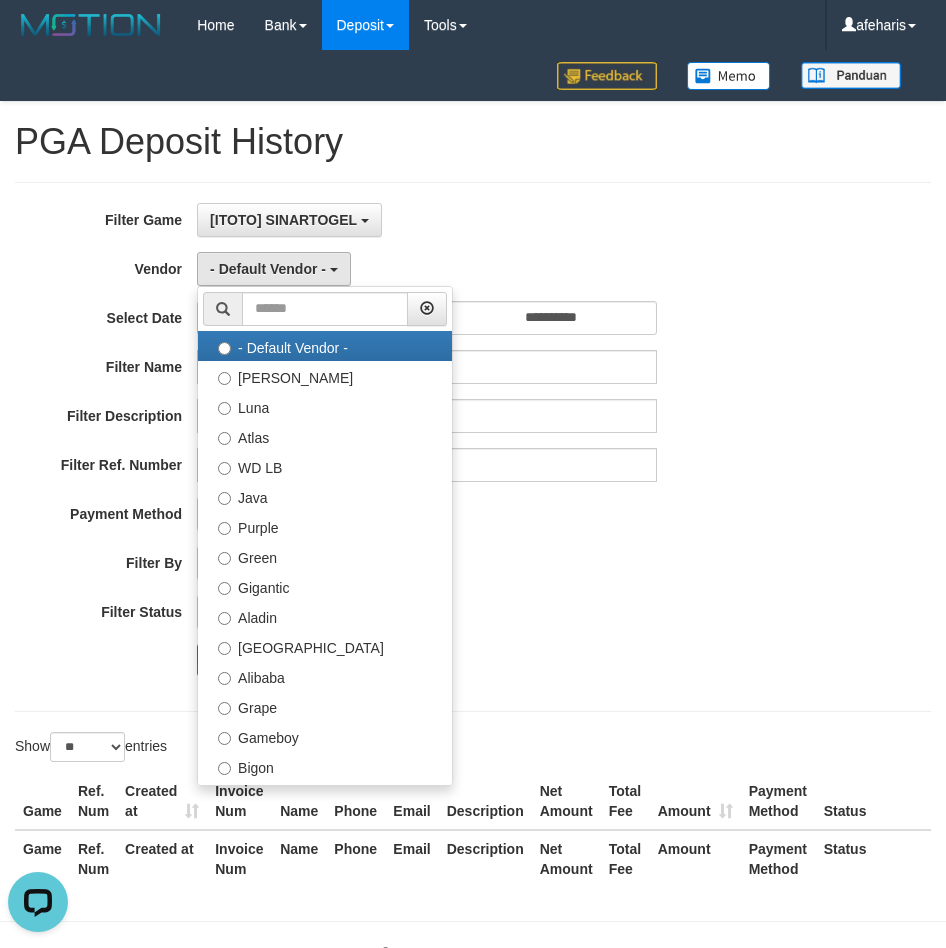 click on "Filter Ref. Number" at bounding box center [394, 465] 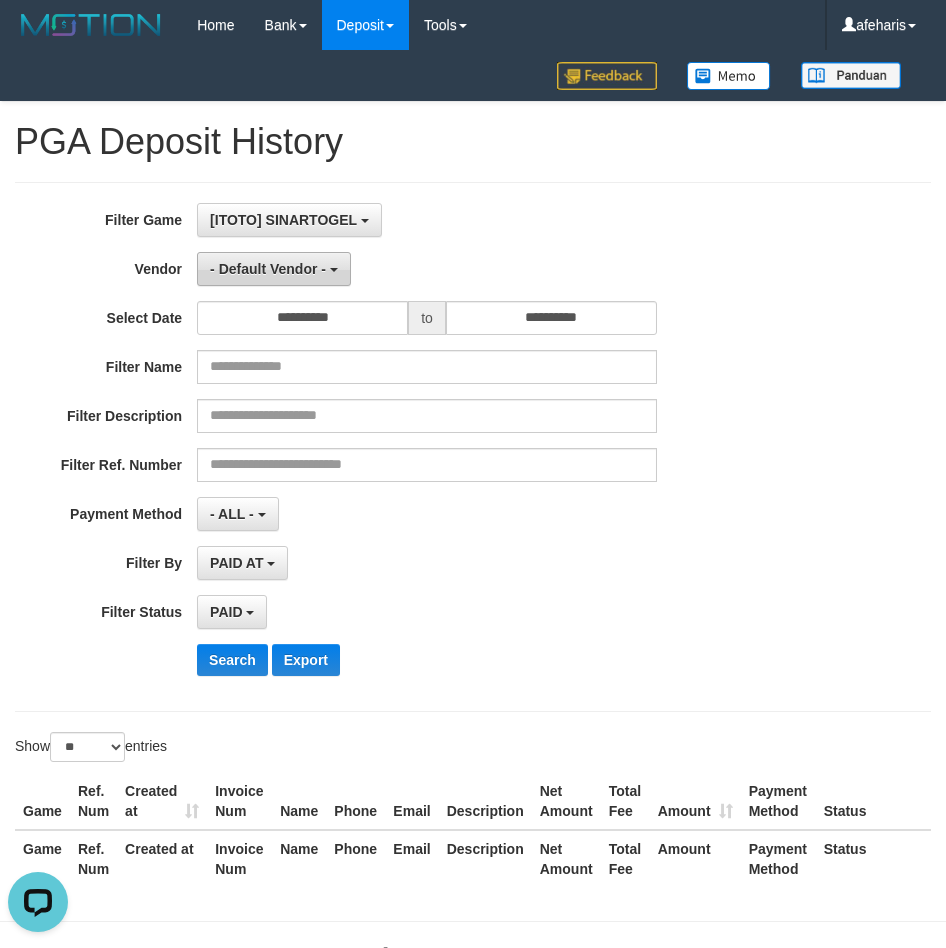 click on "- Default Vendor -" at bounding box center [274, 269] 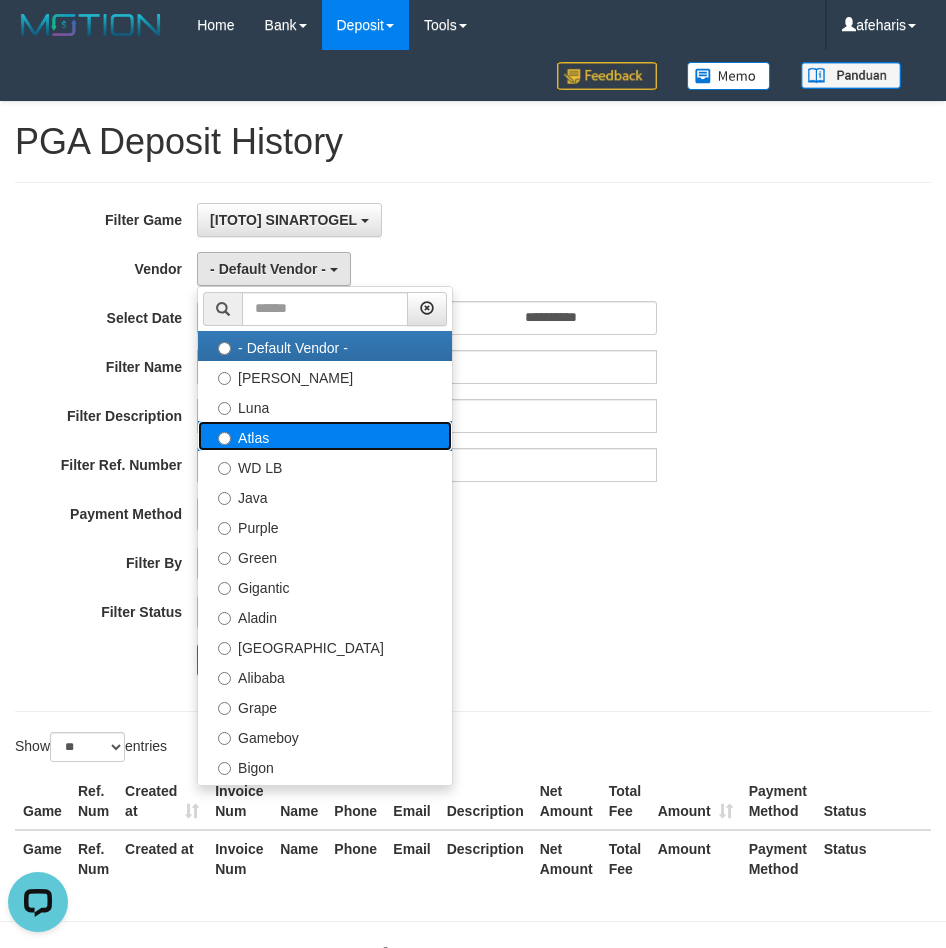 click on "Atlas" at bounding box center (325, 436) 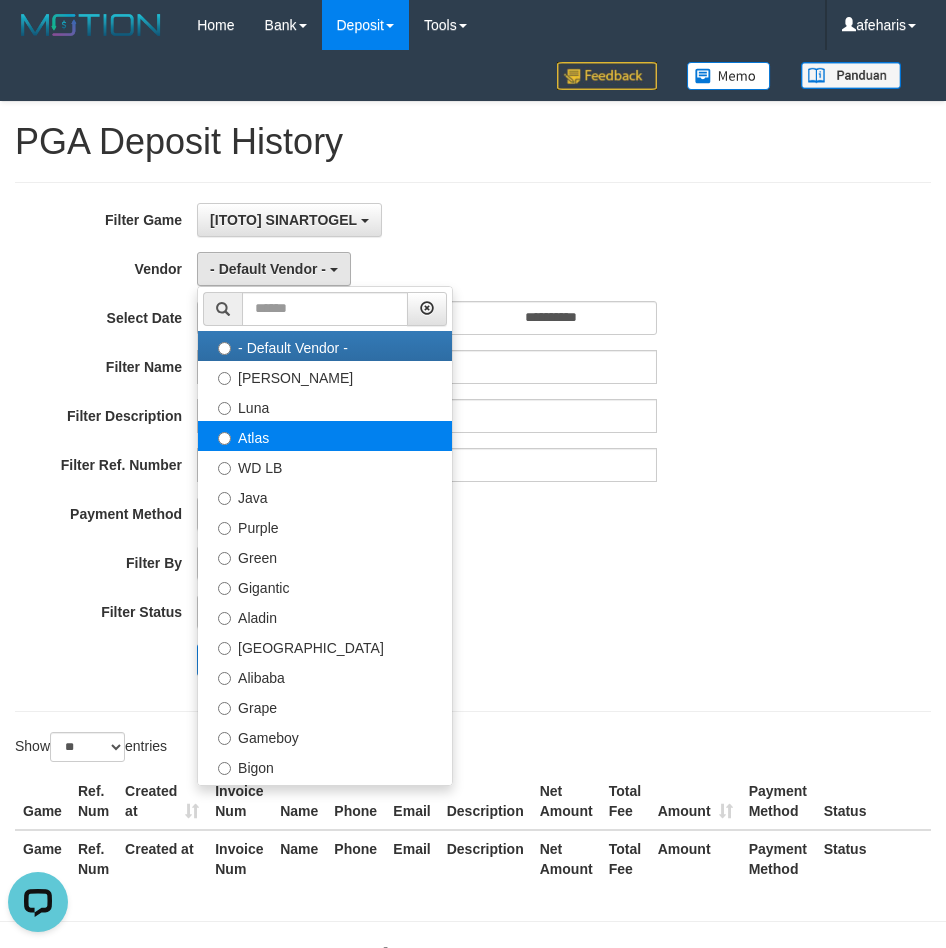 select on "**********" 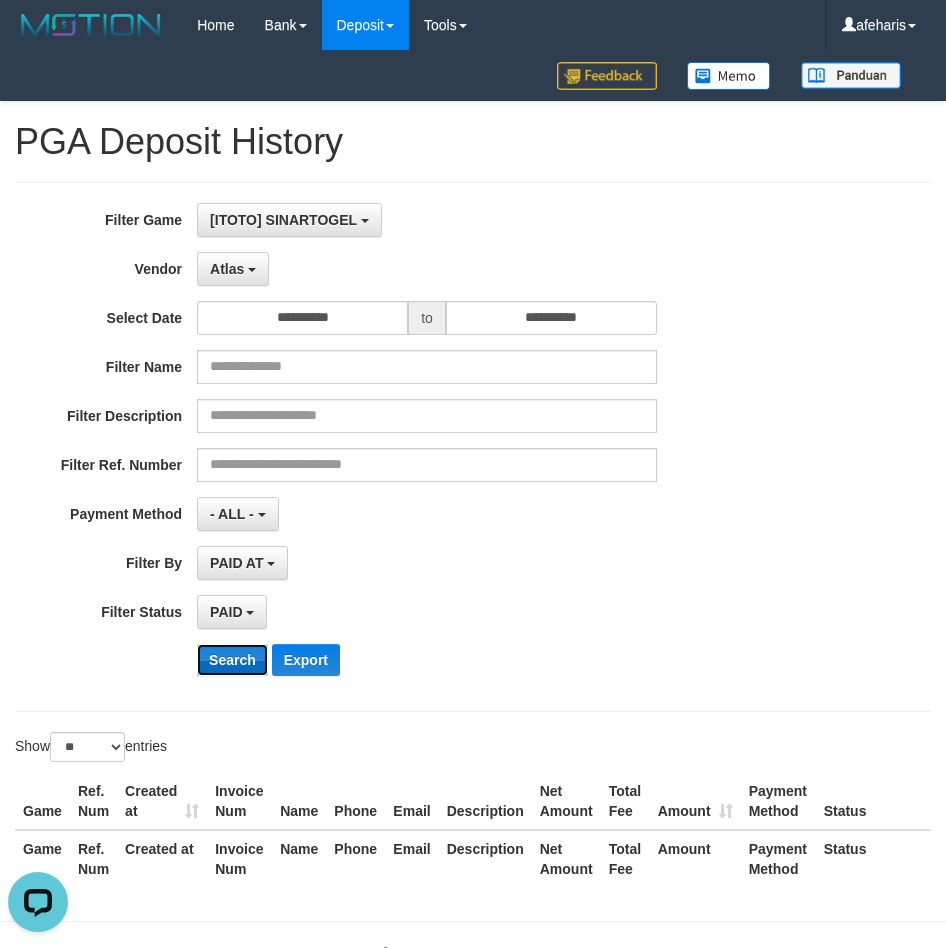 click on "Search" at bounding box center [232, 660] 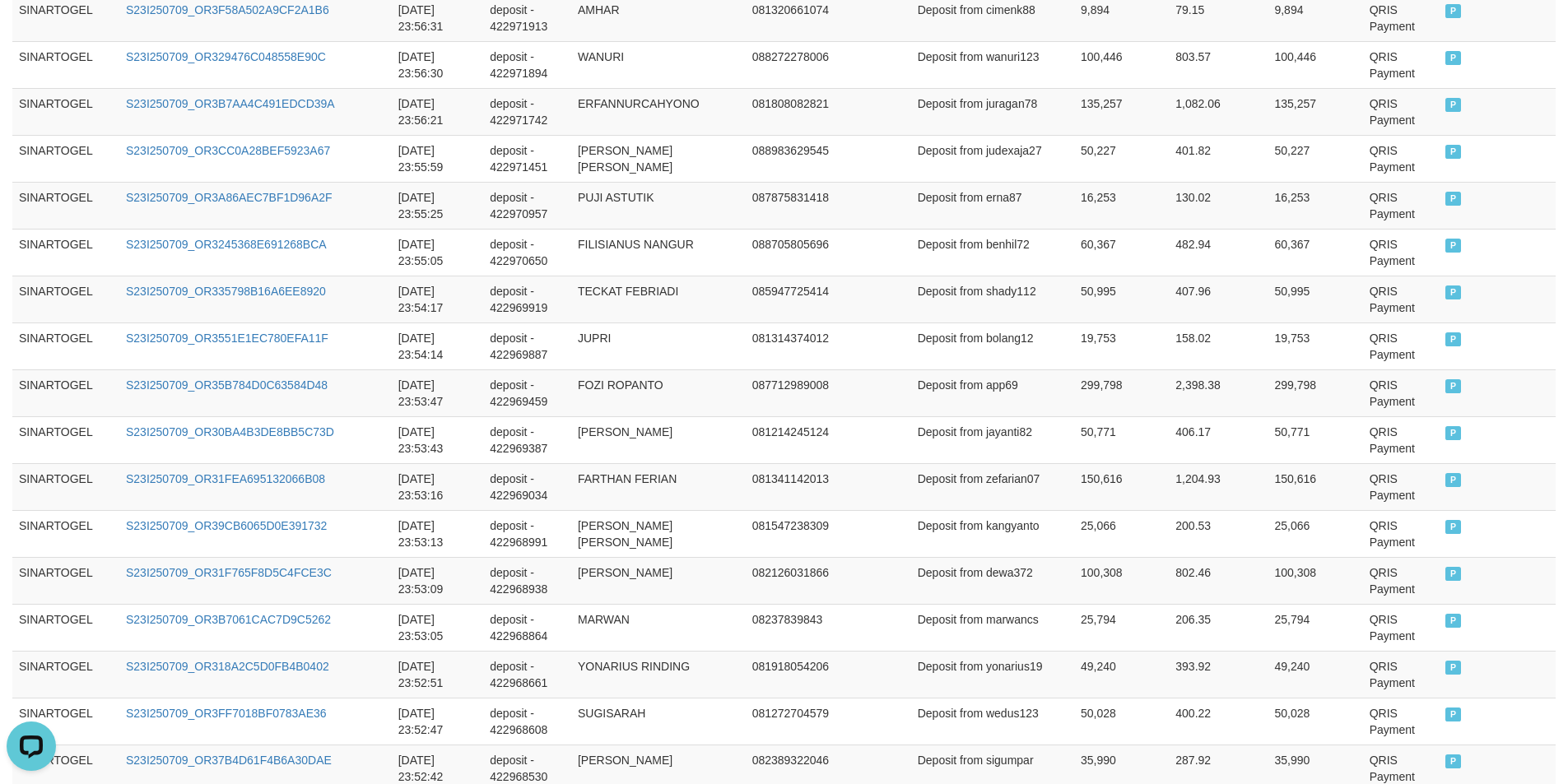 scroll, scrollTop: 1208, scrollLeft: 0, axis: vertical 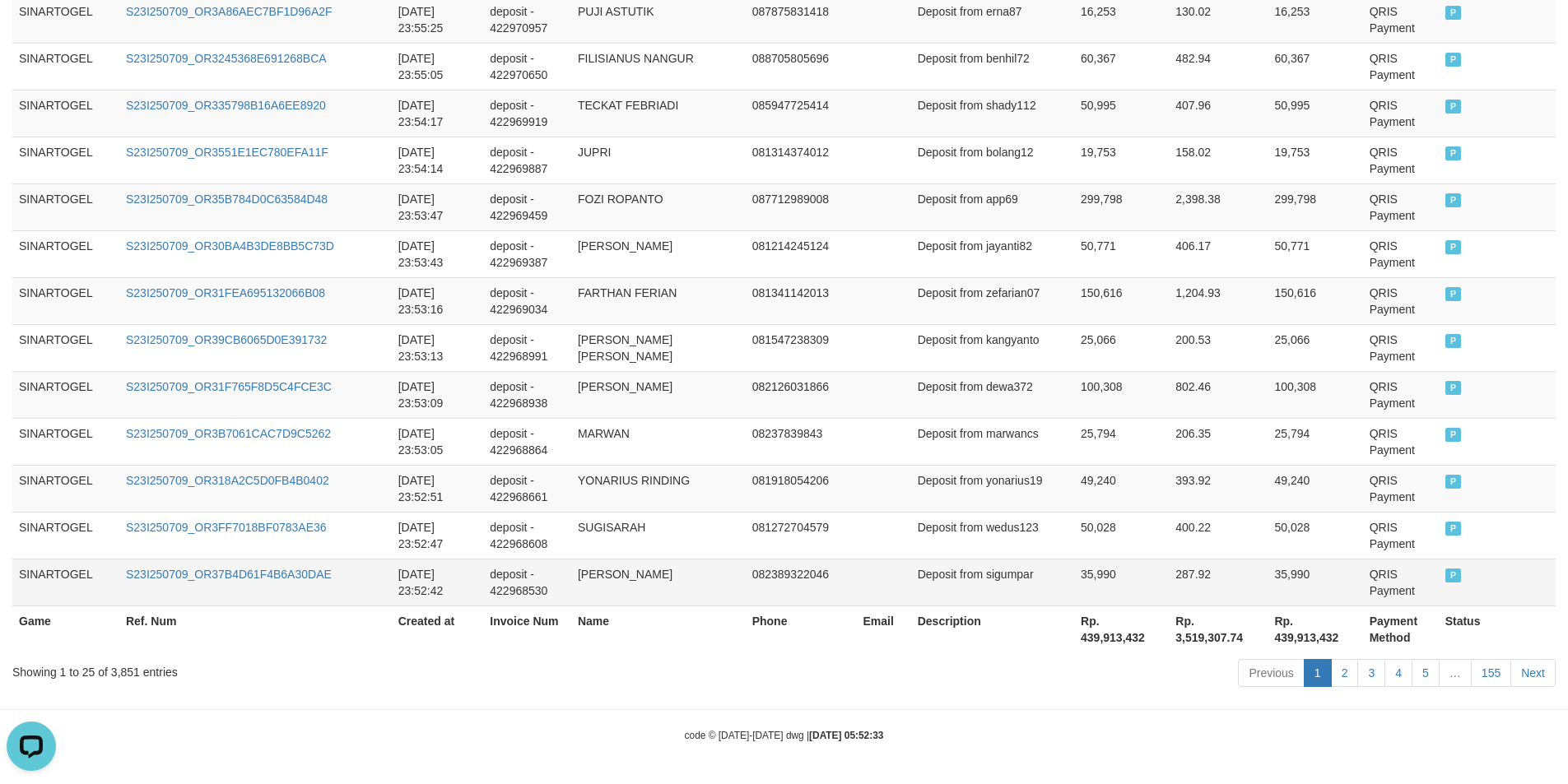type 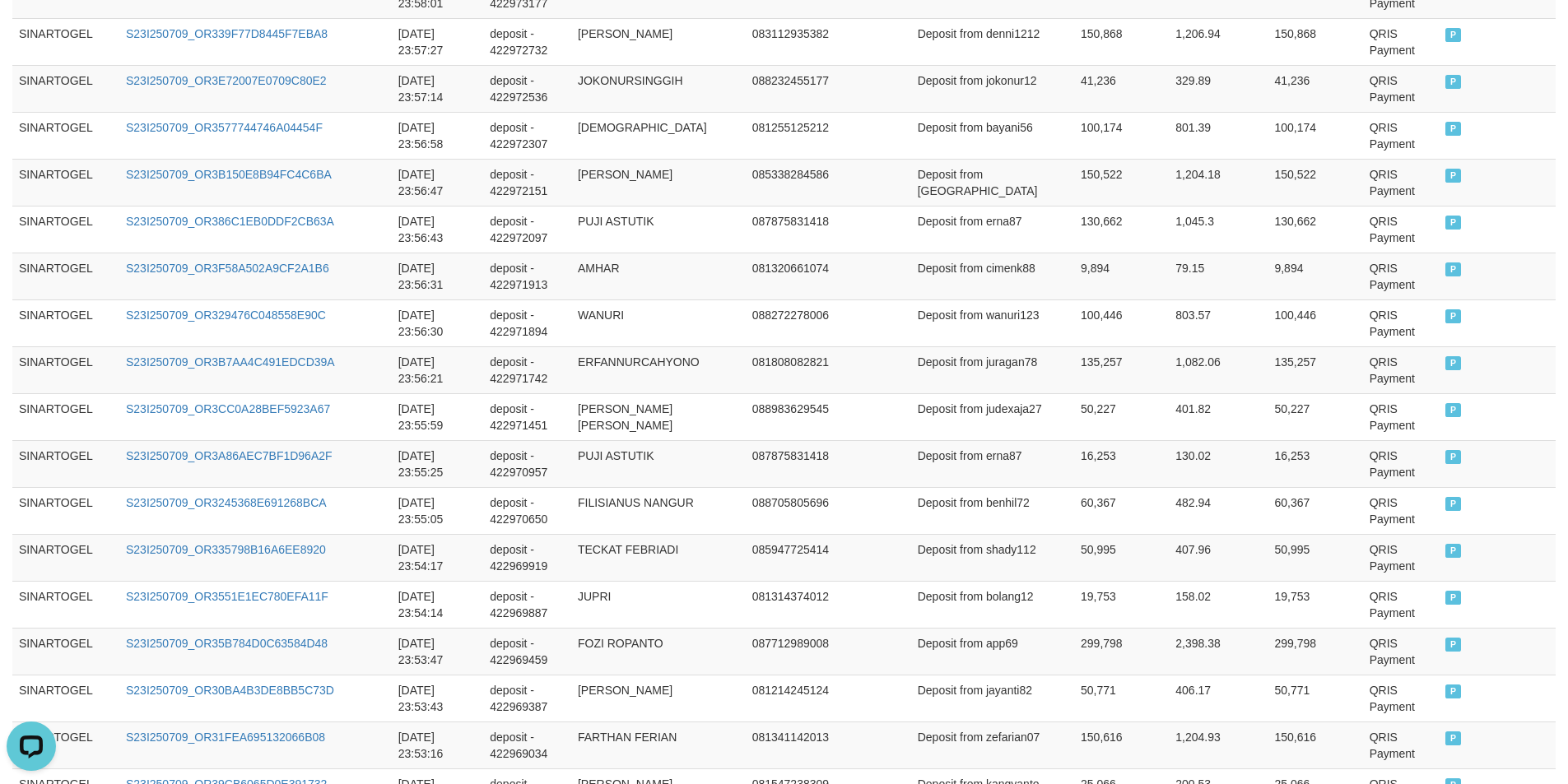 scroll, scrollTop: 0, scrollLeft: 0, axis: both 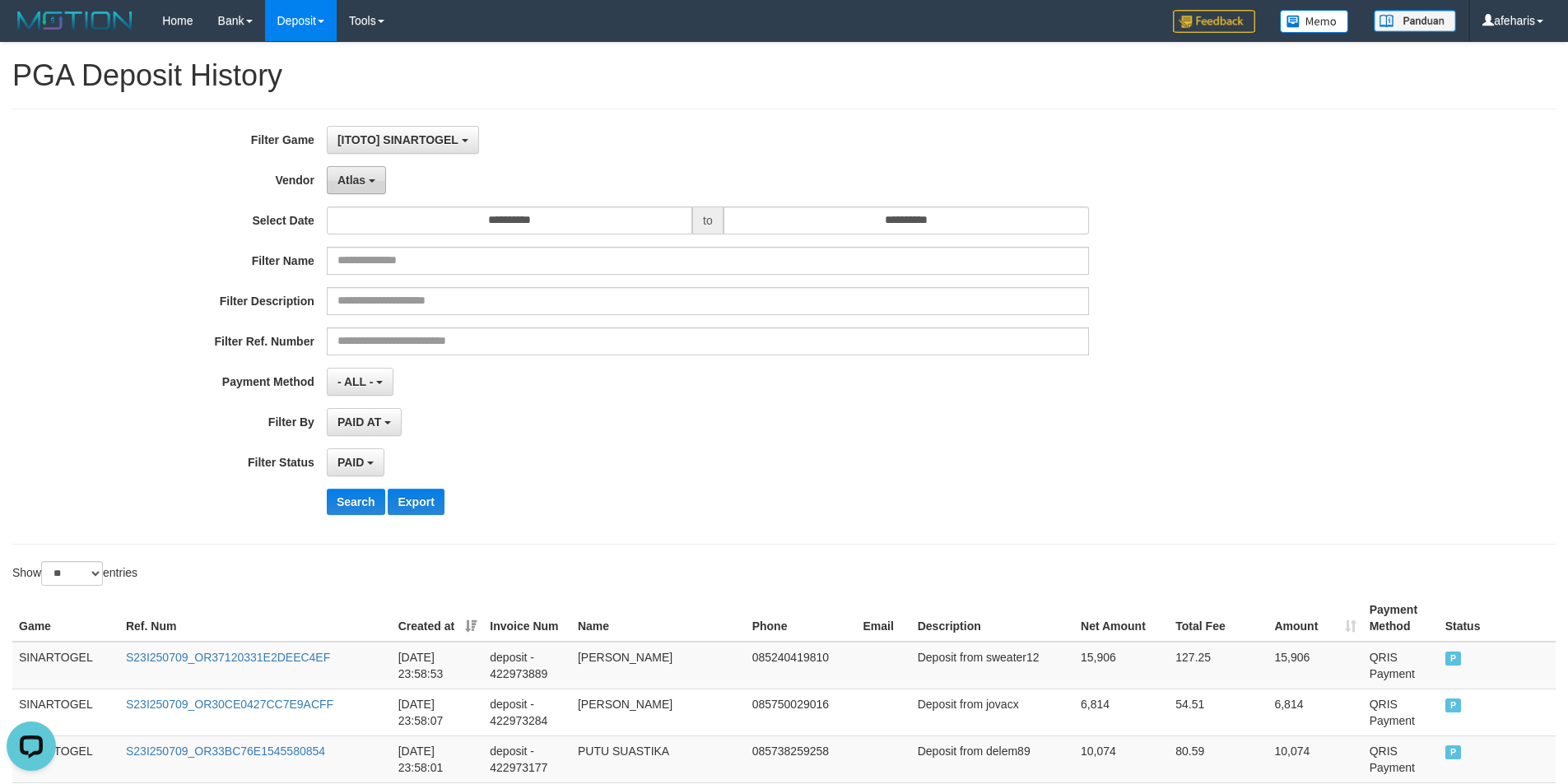 click on "Atlas" at bounding box center [351, 180] 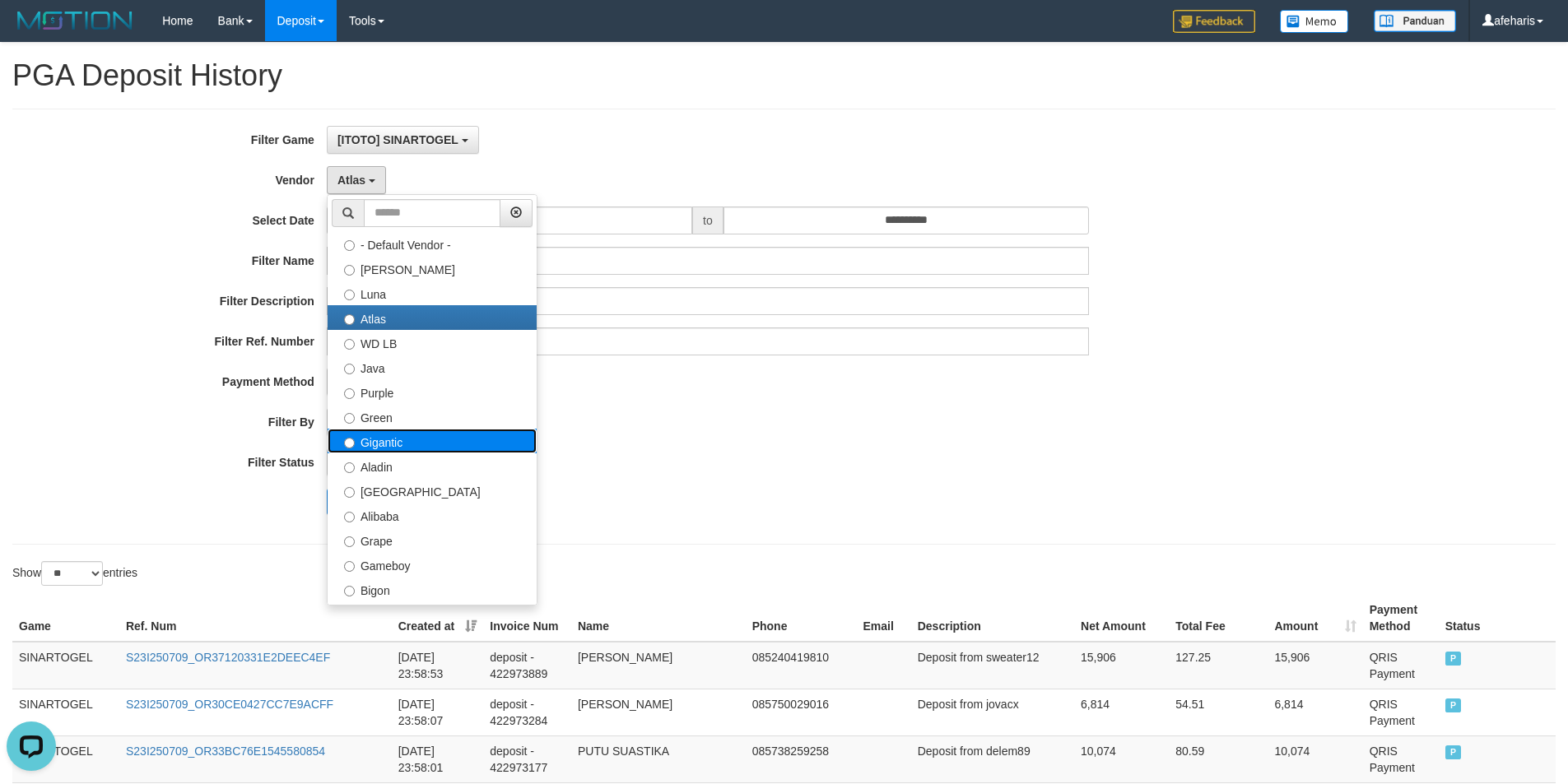 click on "Gigantic" at bounding box center (432, 441) 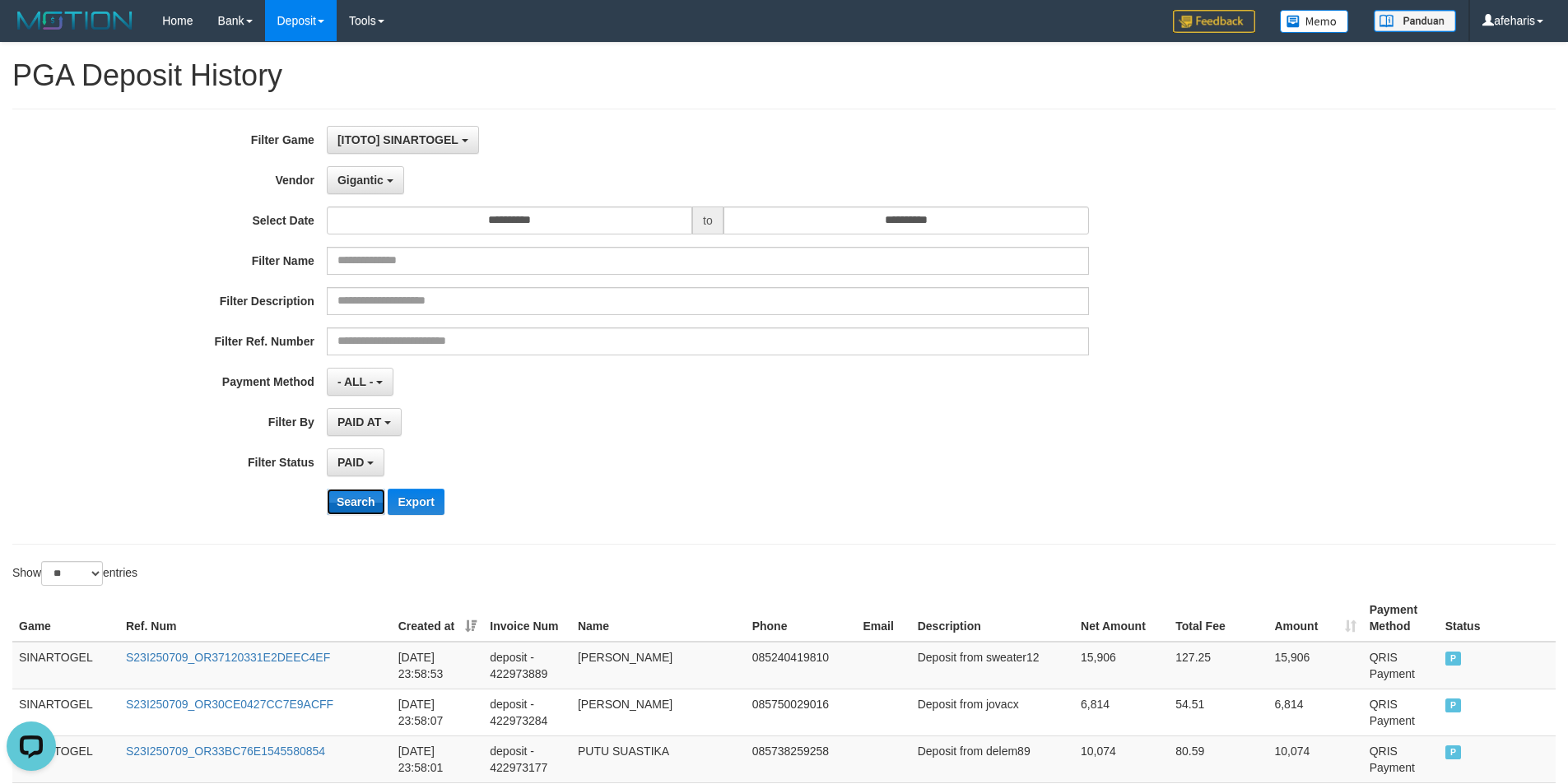click on "Search" at bounding box center (356, 502) 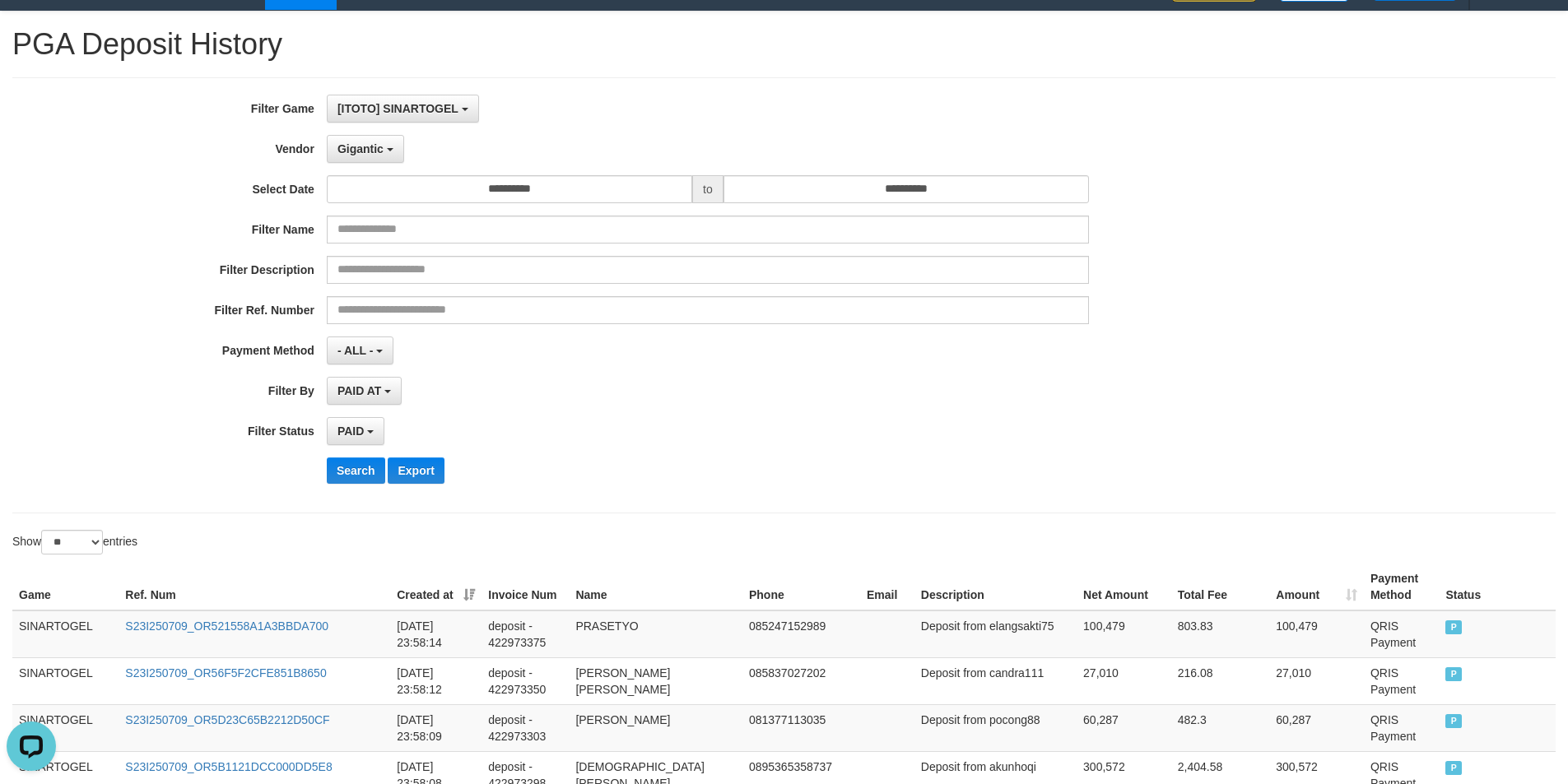 scroll, scrollTop: 0, scrollLeft: 0, axis: both 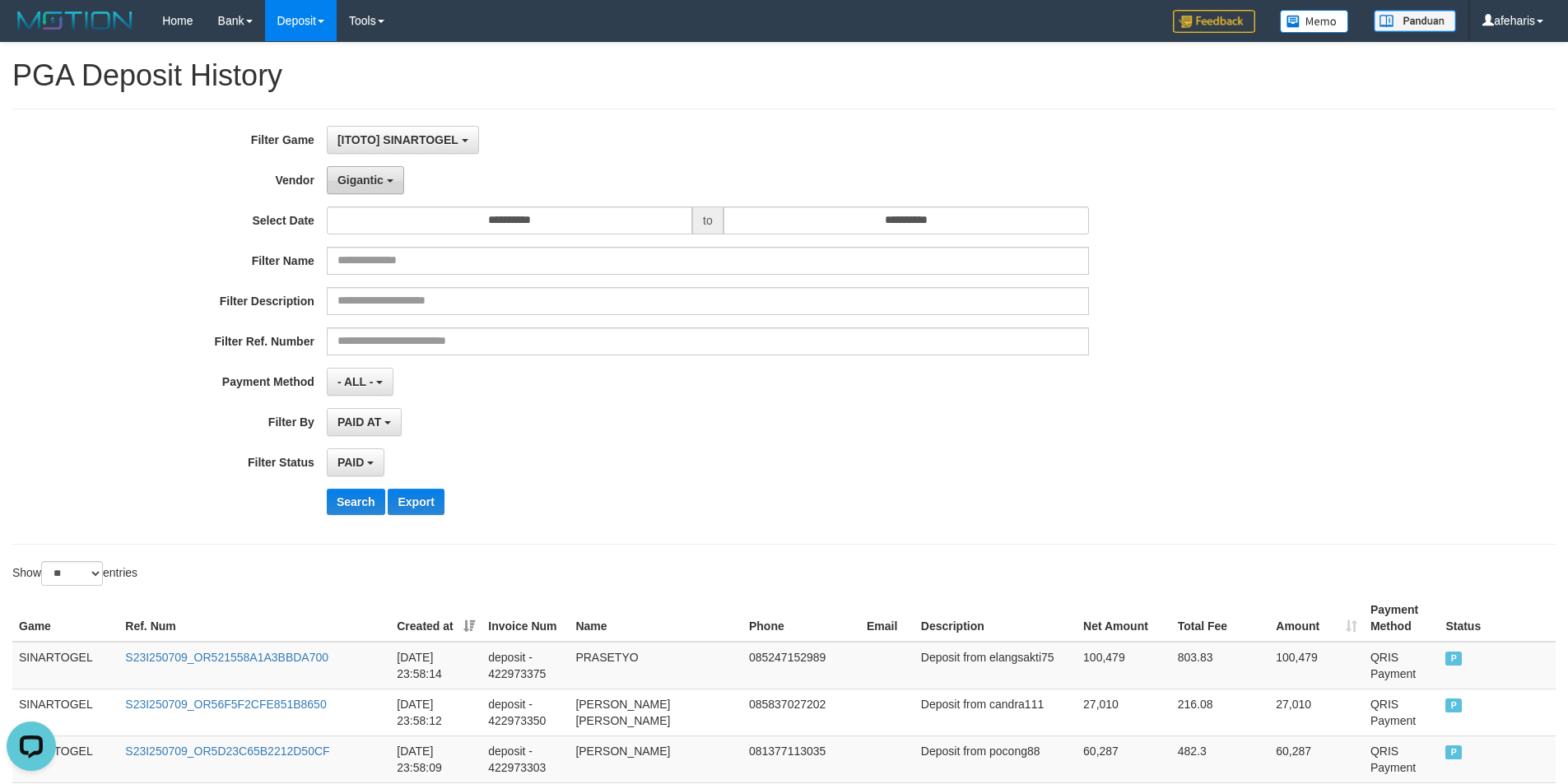 click on "Gigantic" at bounding box center (365, 180) 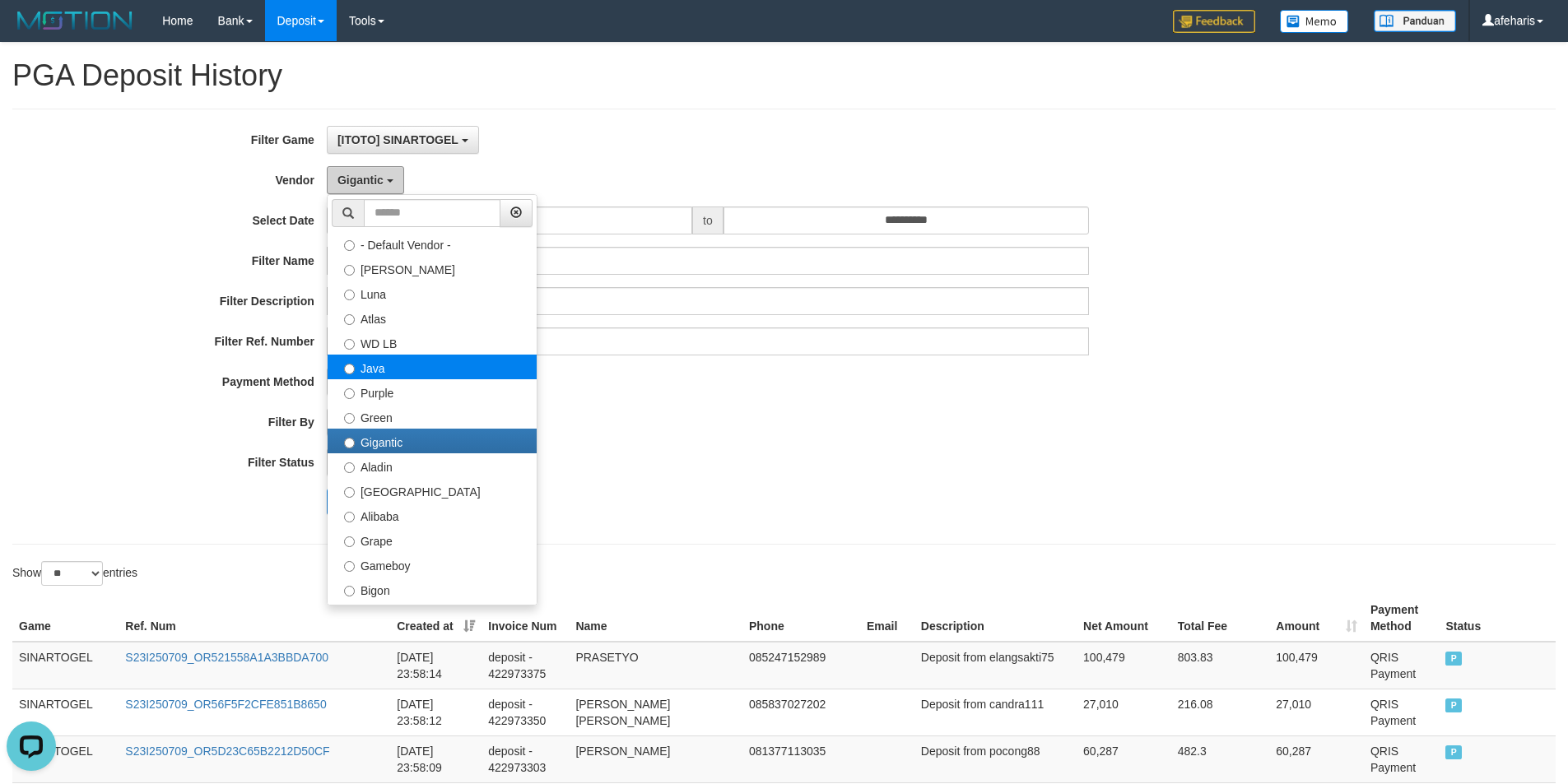 scroll, scrollTop: 247, scrollLeft: 0, axis: vertical 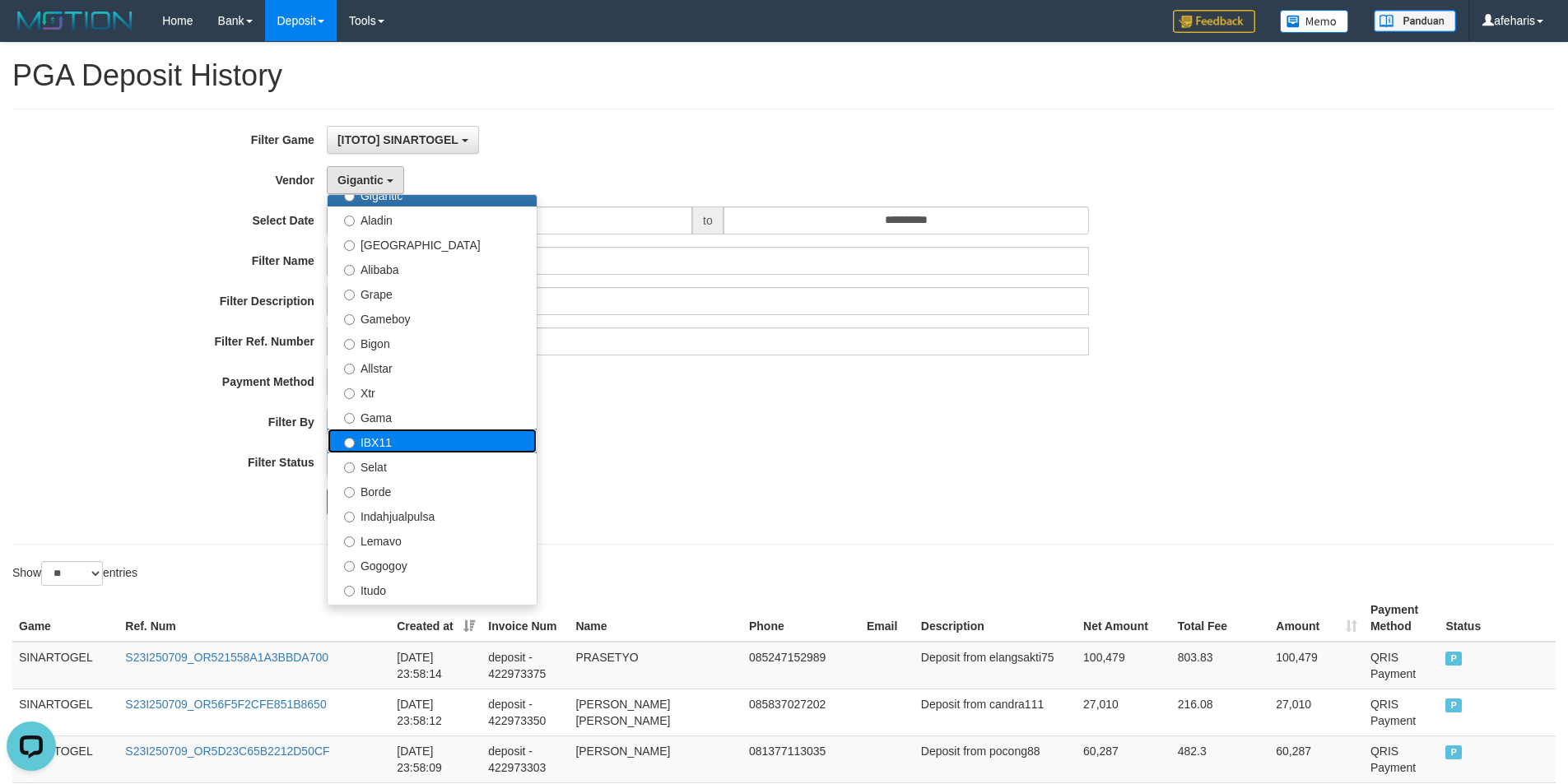 click on "IBX11" at bounding box center [432, 441] 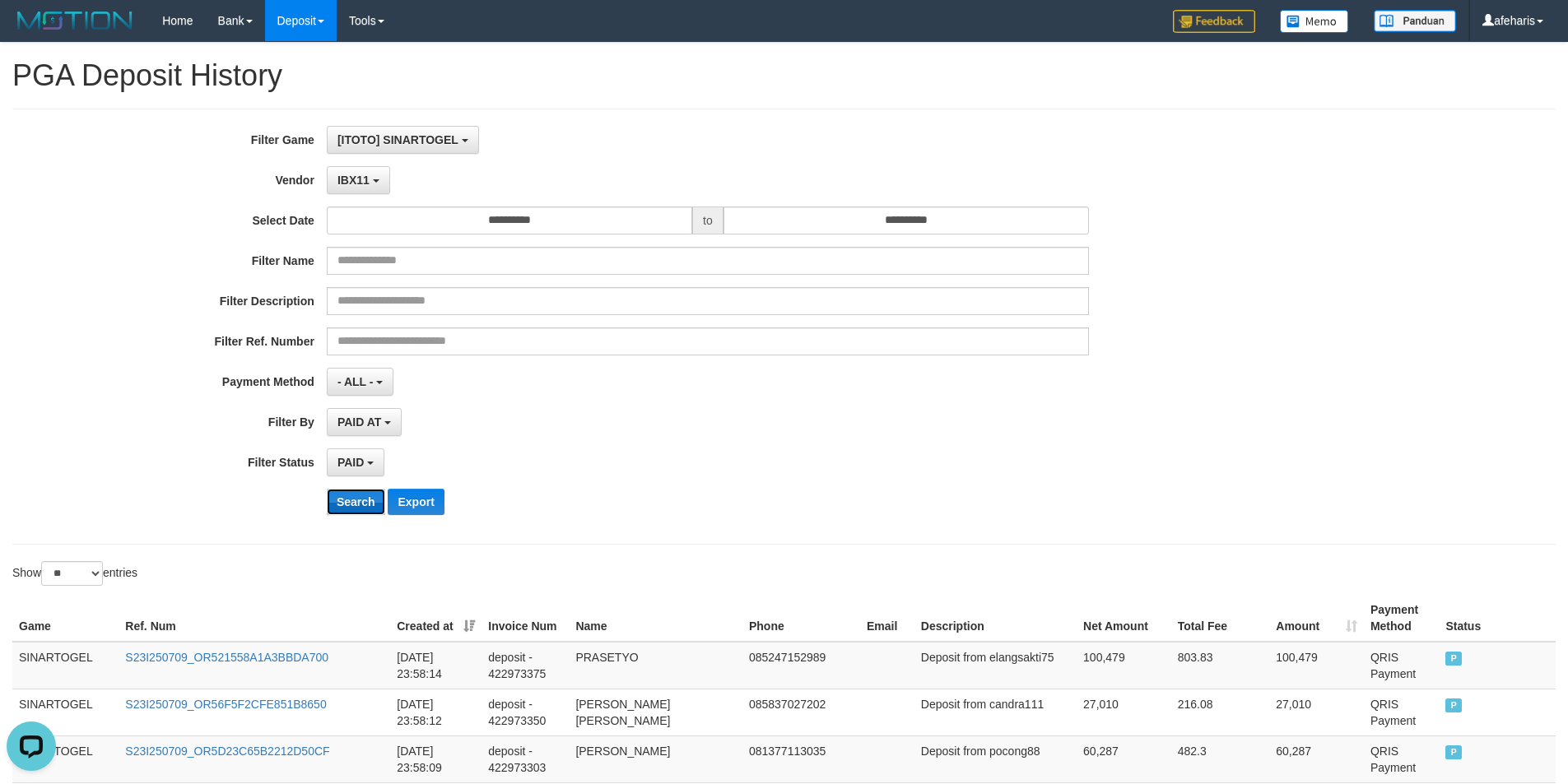 click on "Search" at bounding box center [356, 502] 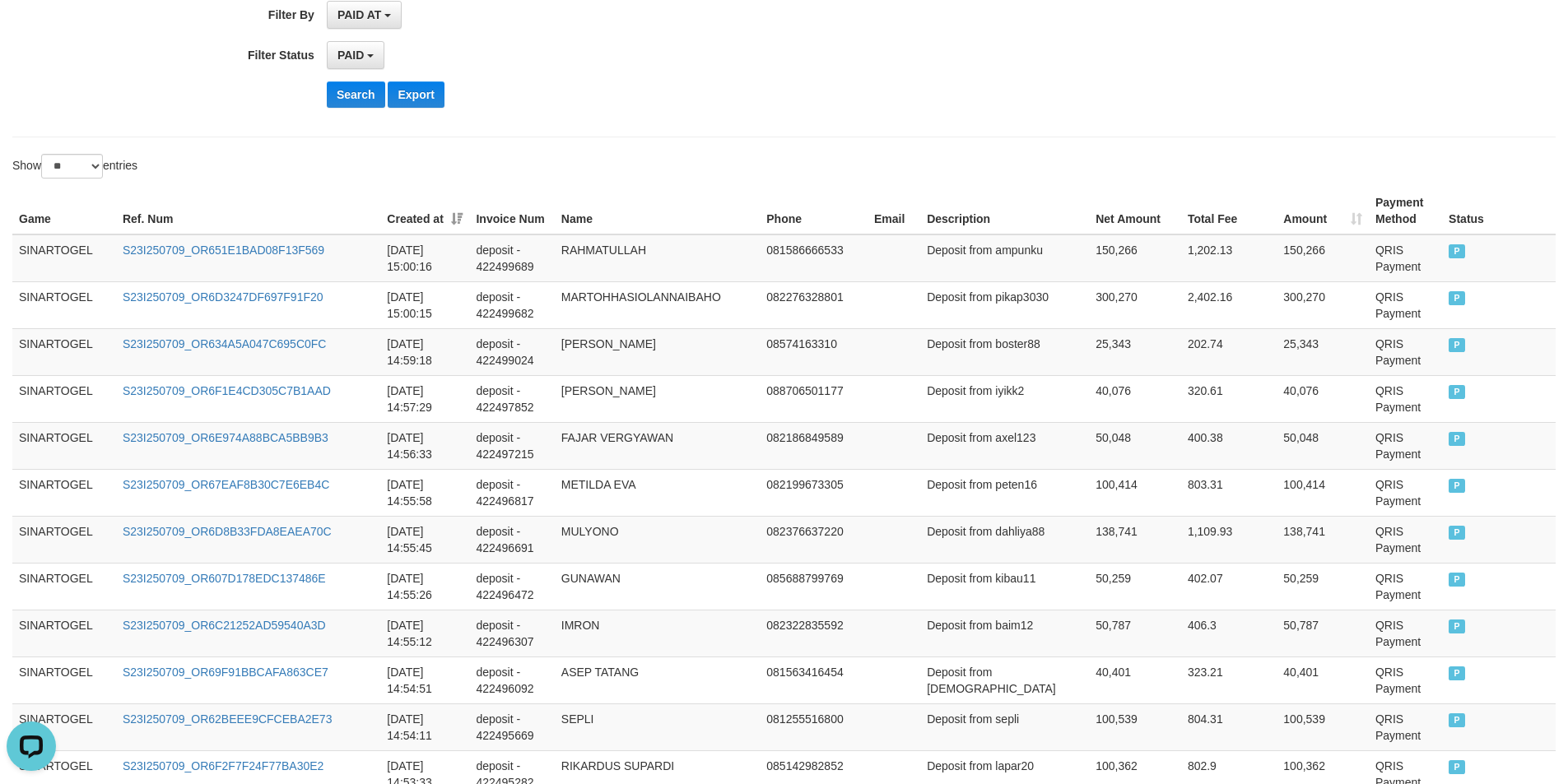 scroll, scrollTop: 0, scrollLeft: 0, axis: both 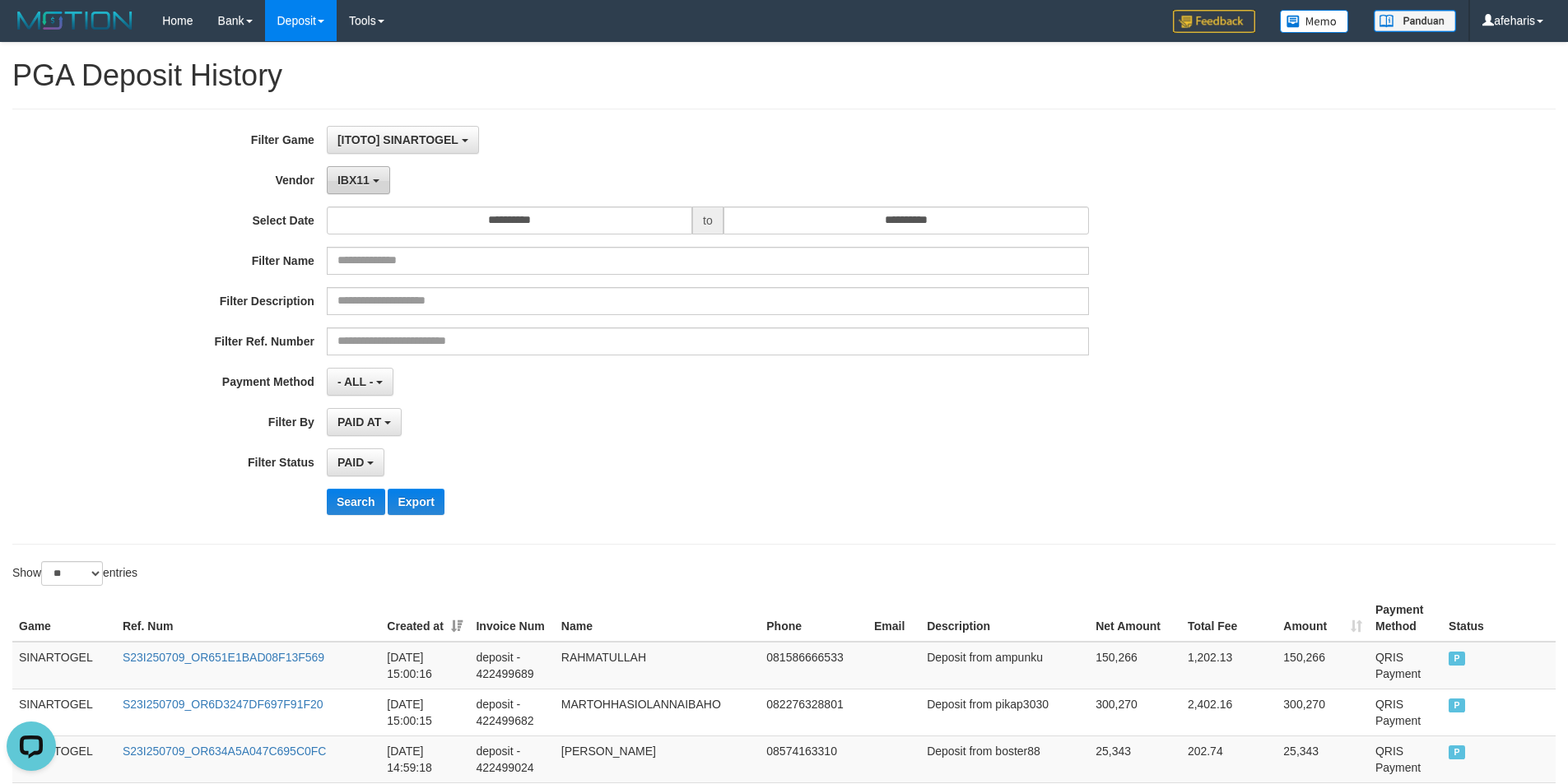 click on "IBX11" at bounding box center [358, 180] 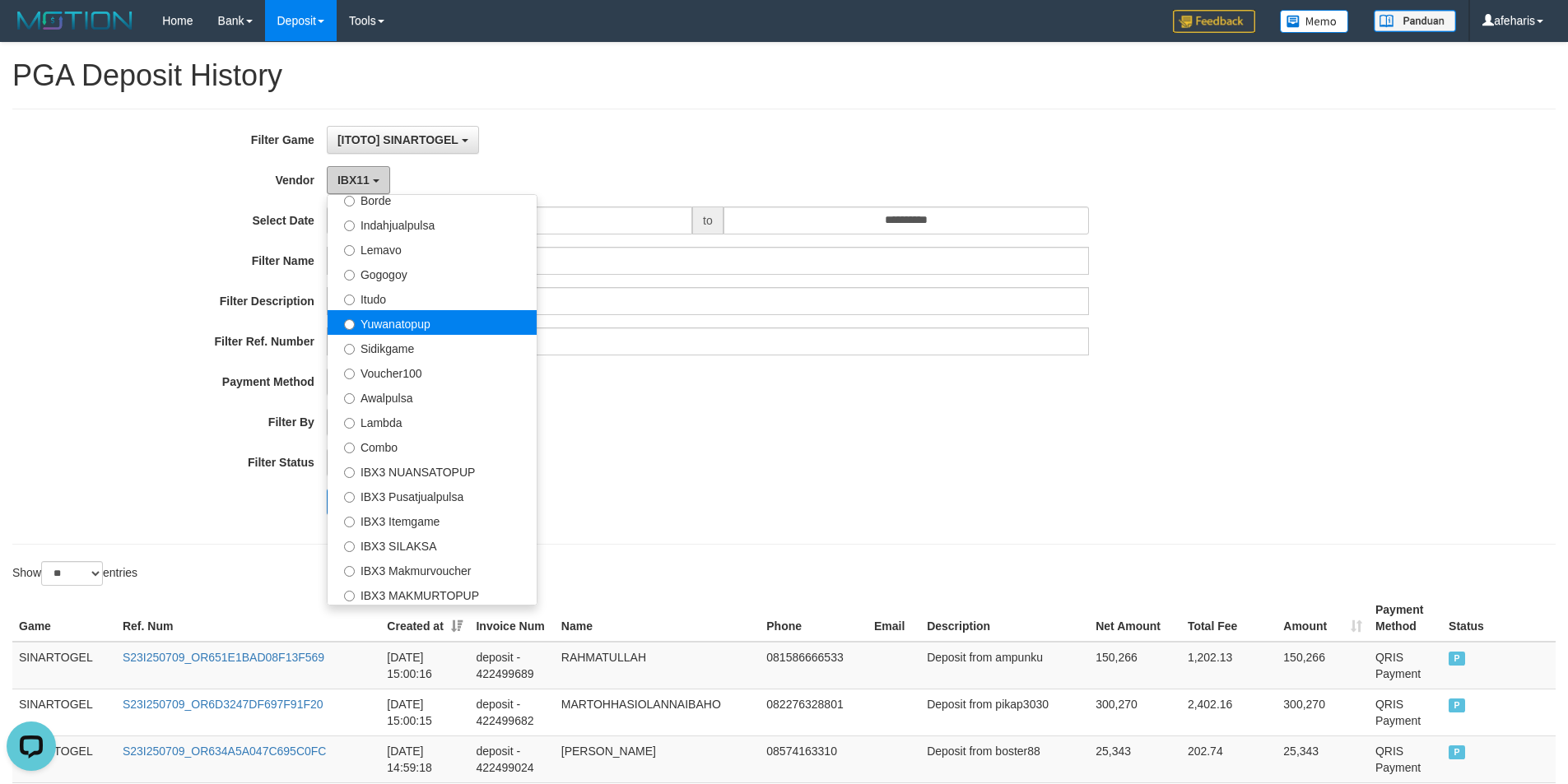 scroll, scrollTop: 564, scrollLeft: 0, axis: vertical 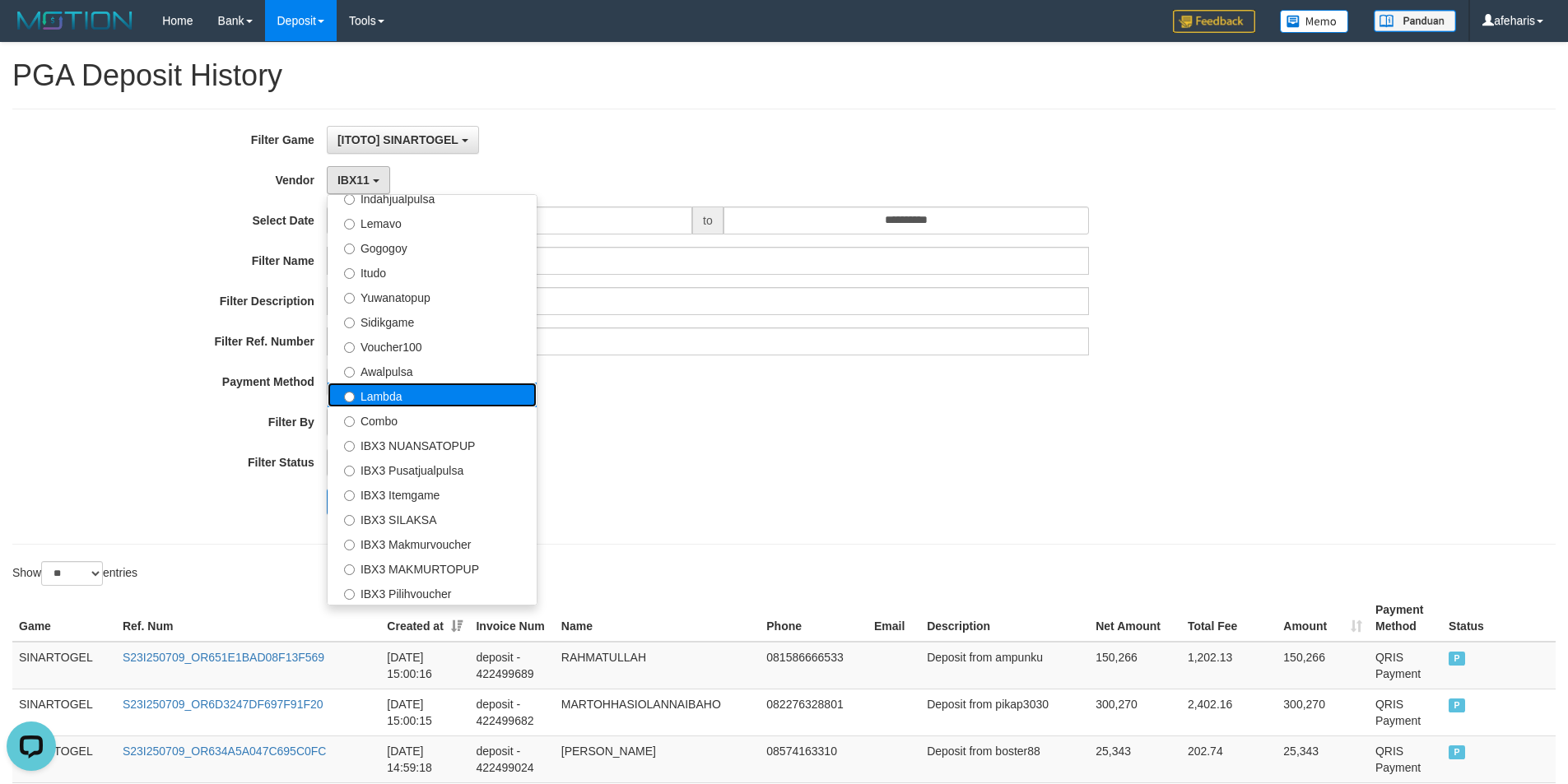 click on "Lambda" at bounding box center (432, 395) 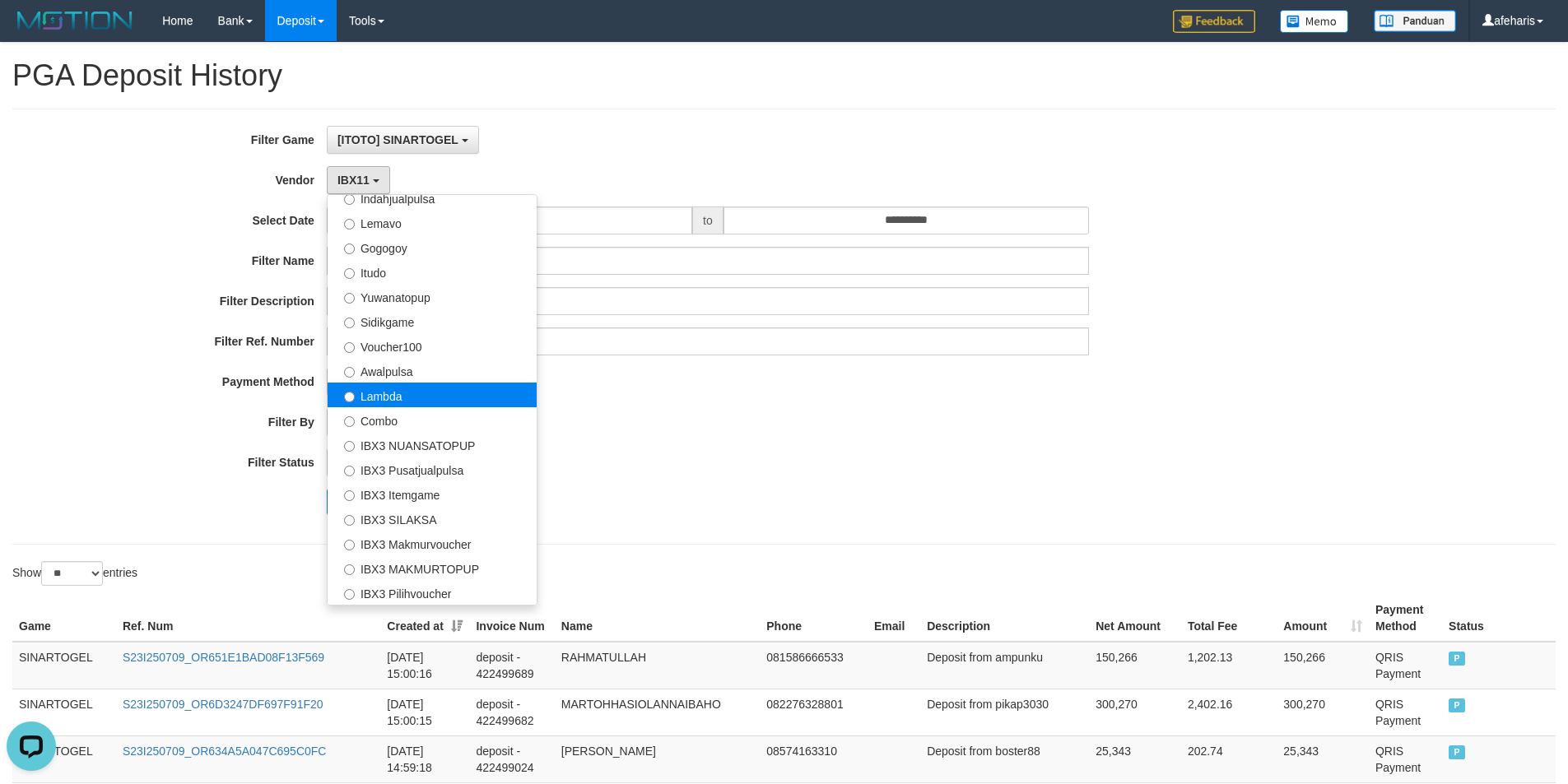 select on "**********" 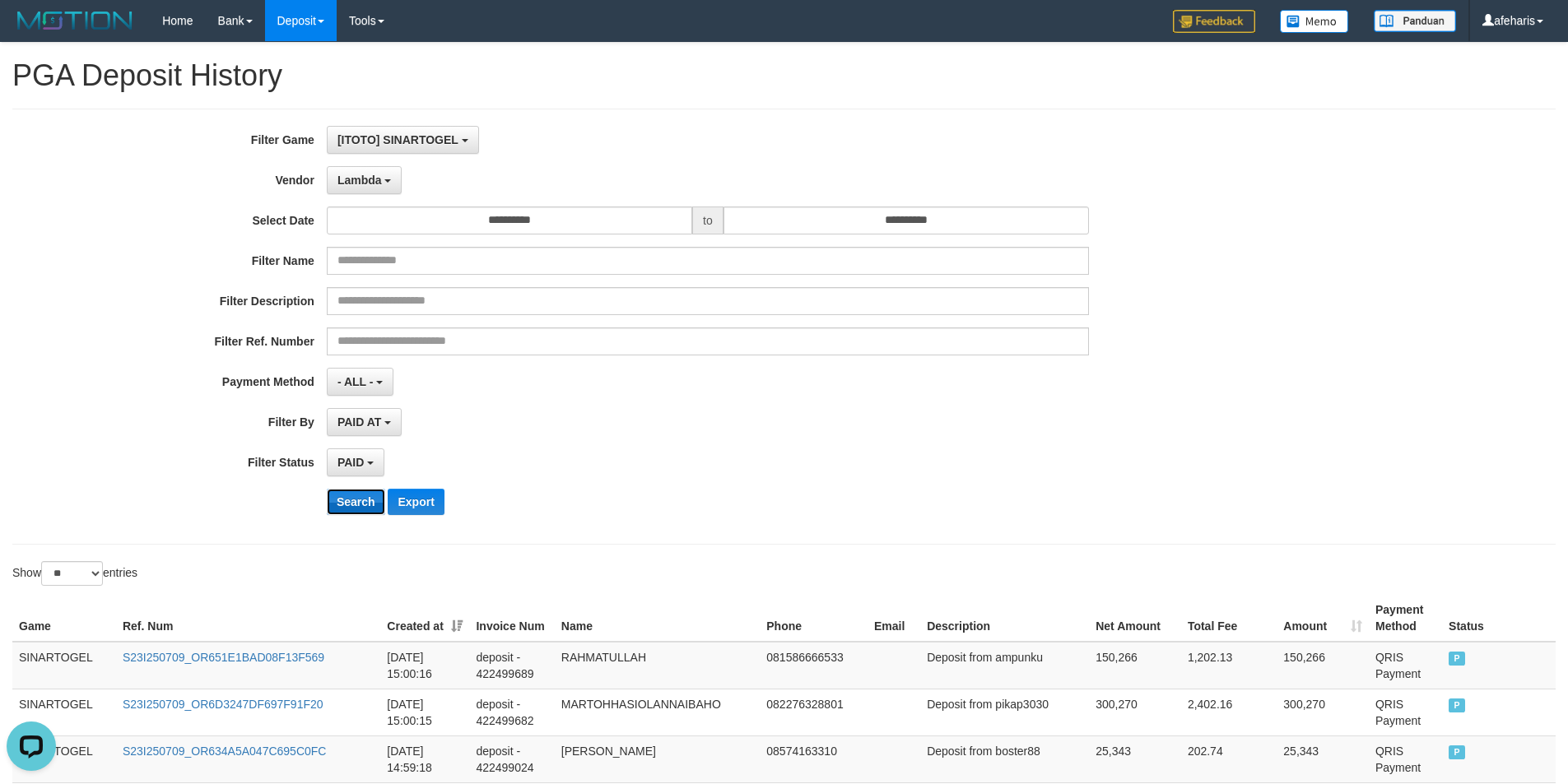 click on "Search" at bounding box center [356, 502] 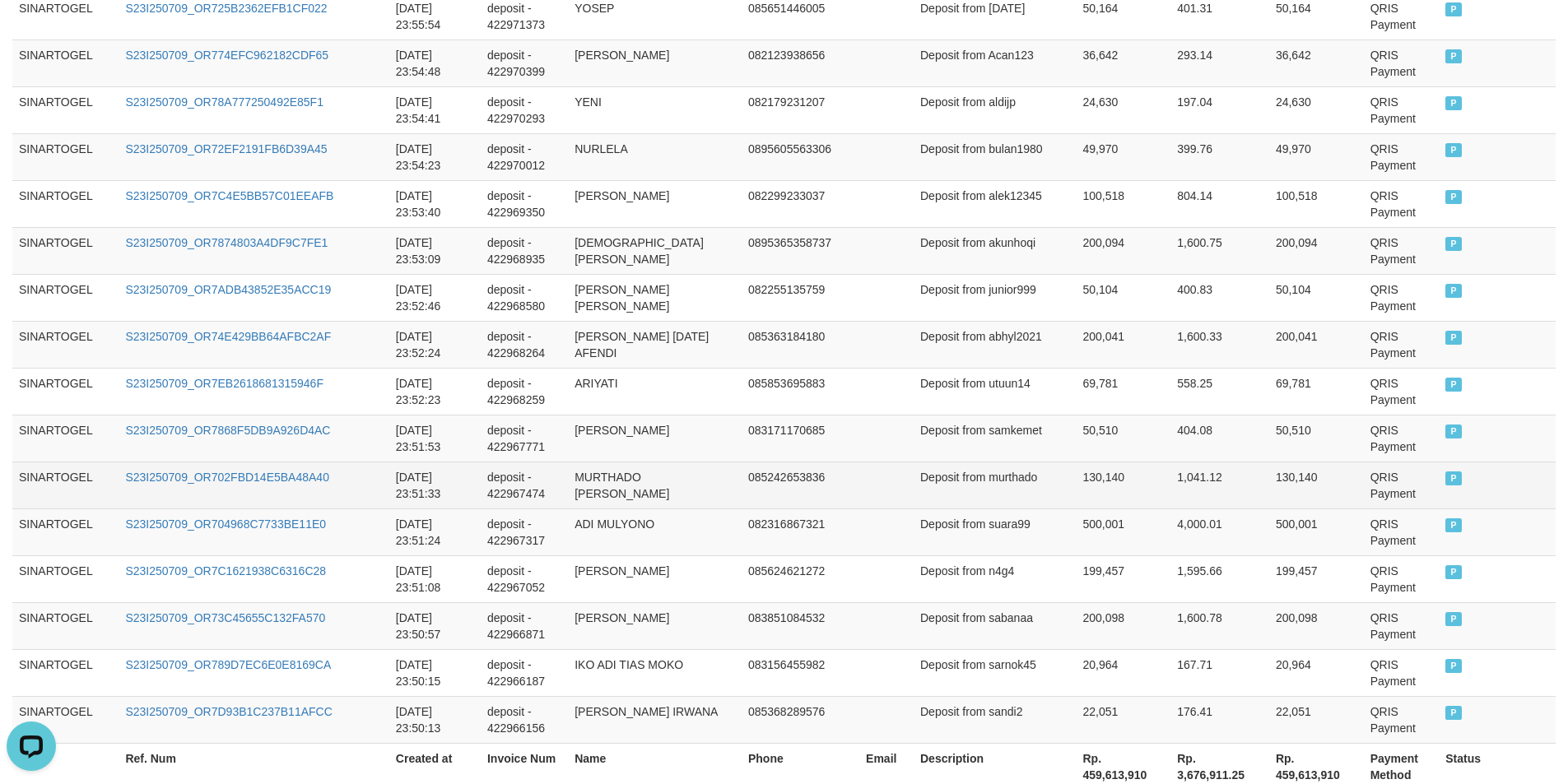 scroll, scrollTop: 1241, scrollLeft: 0, axis: vertical 